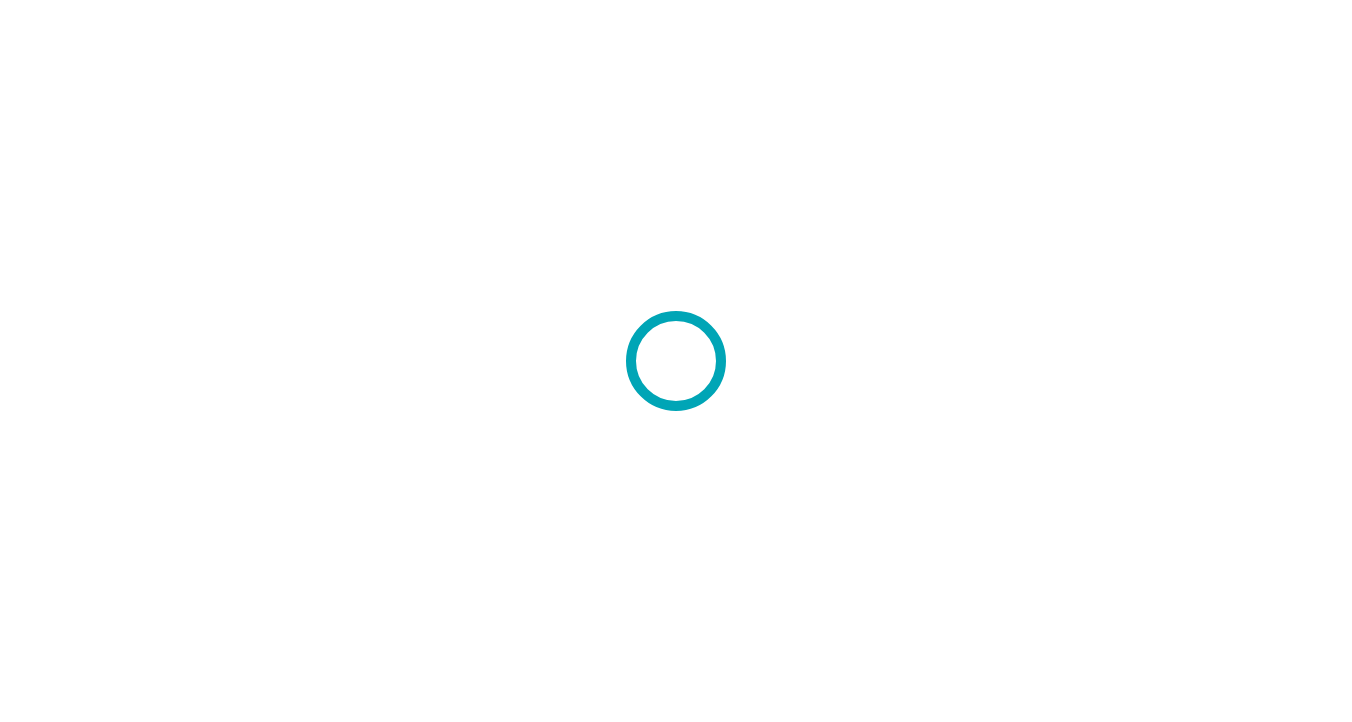 scroll, scrollTop: 0, scrollLeft: 0, axis: both 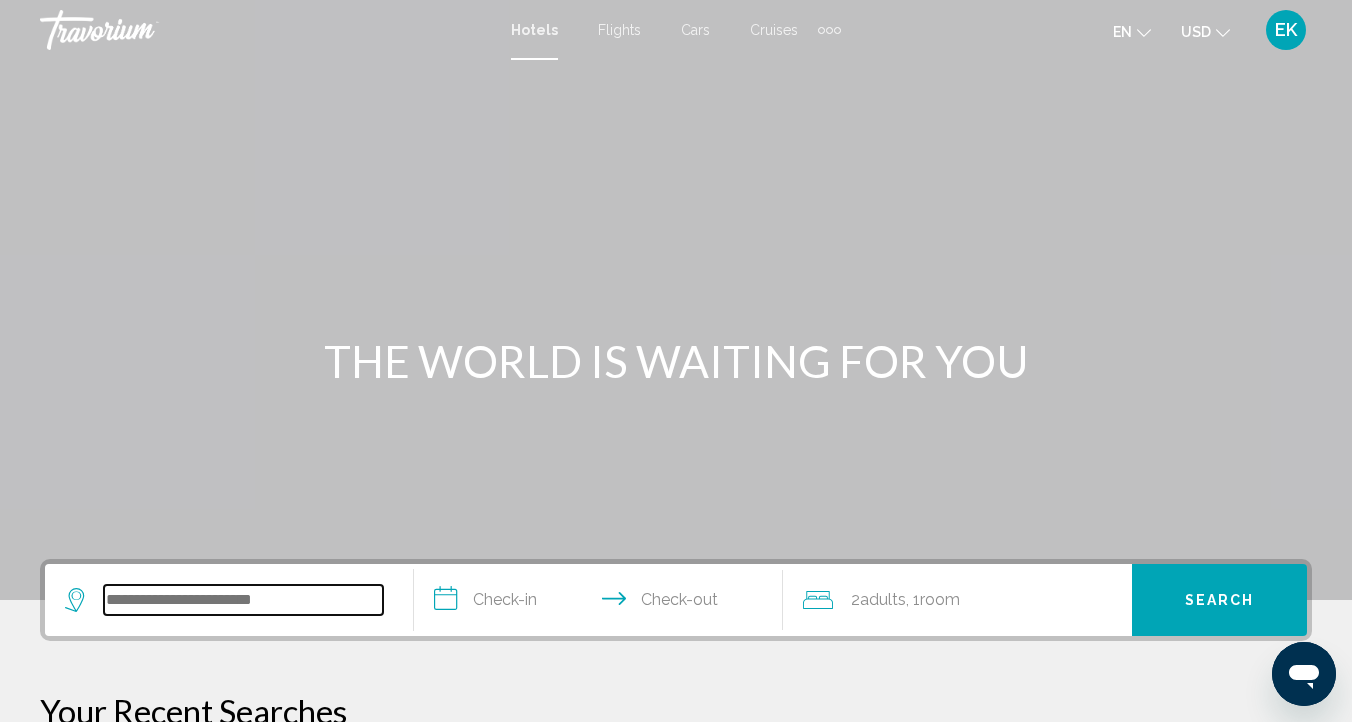 click at bounding box center [243, 600] 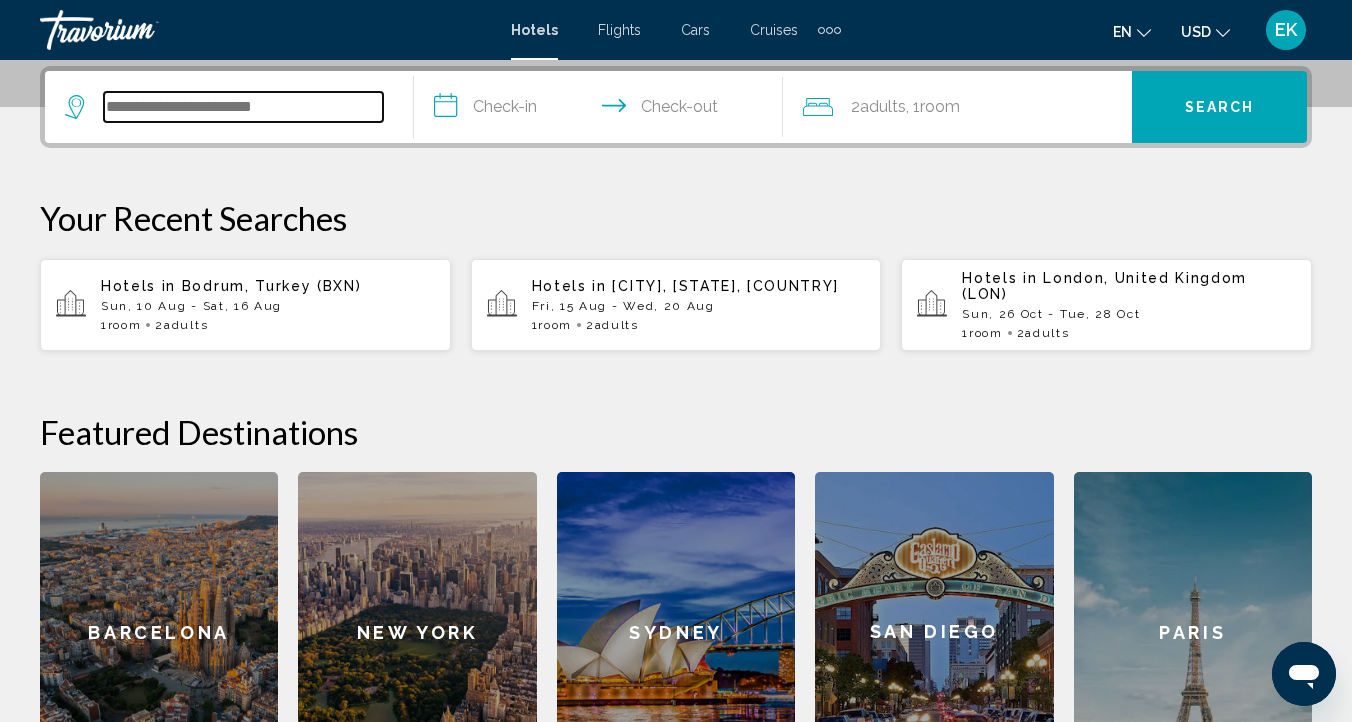 scroll, scrollTop: 494, scrollLeft: 0, axis: vertical 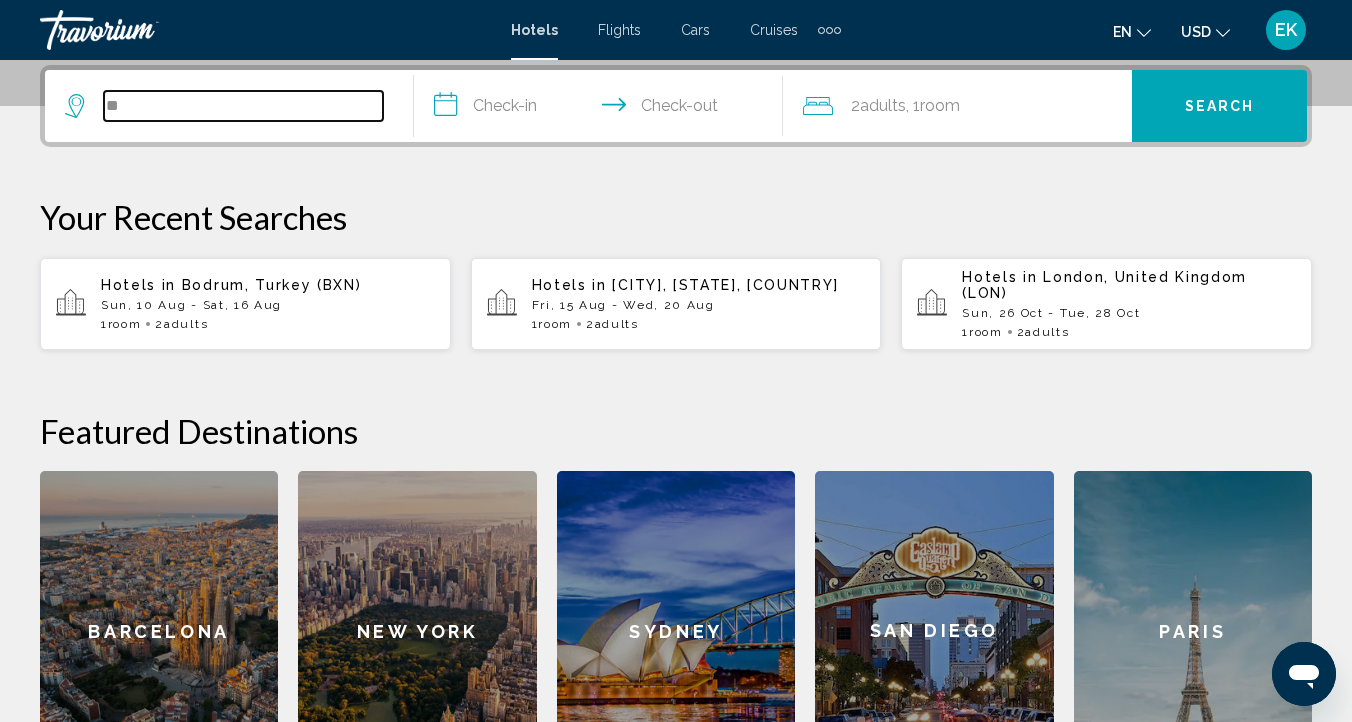 type on "*" 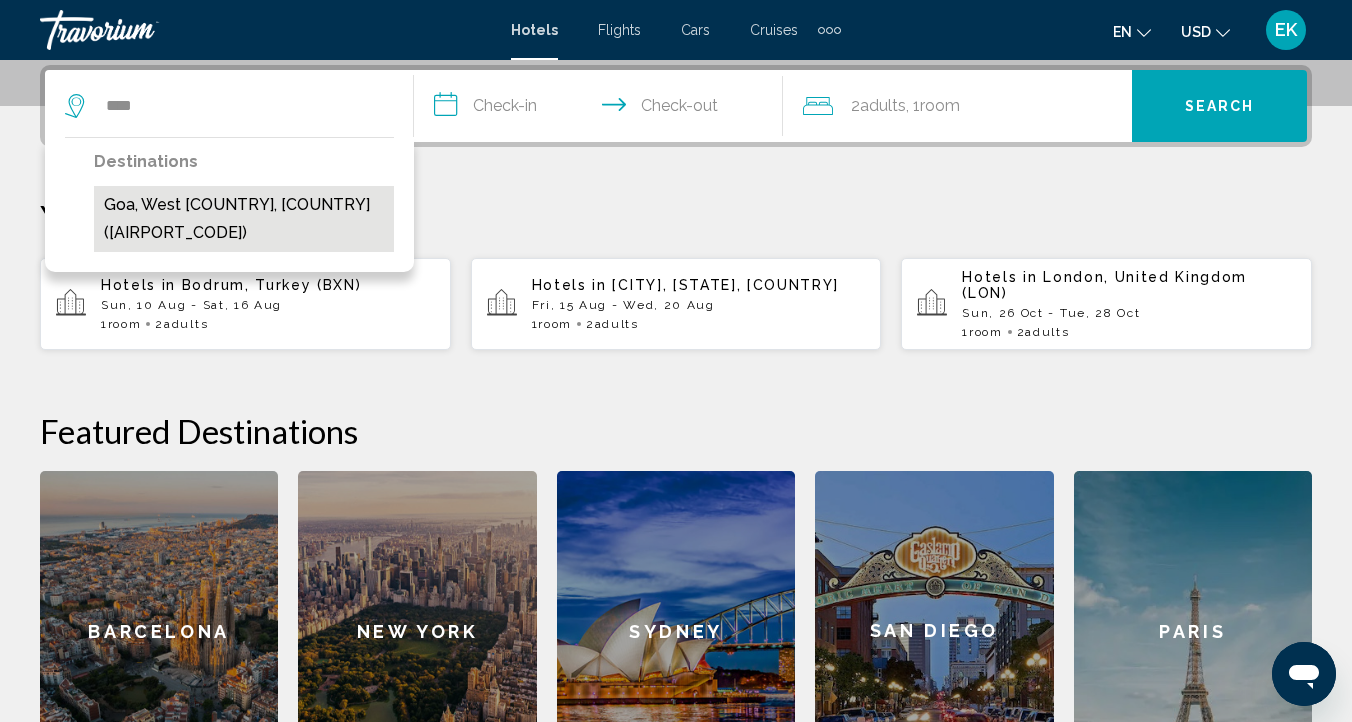 click on "Goa, West [COUNTRY], [COUNTRY] ([AIRPORT_CODE])" at bounding box center [244, 219] 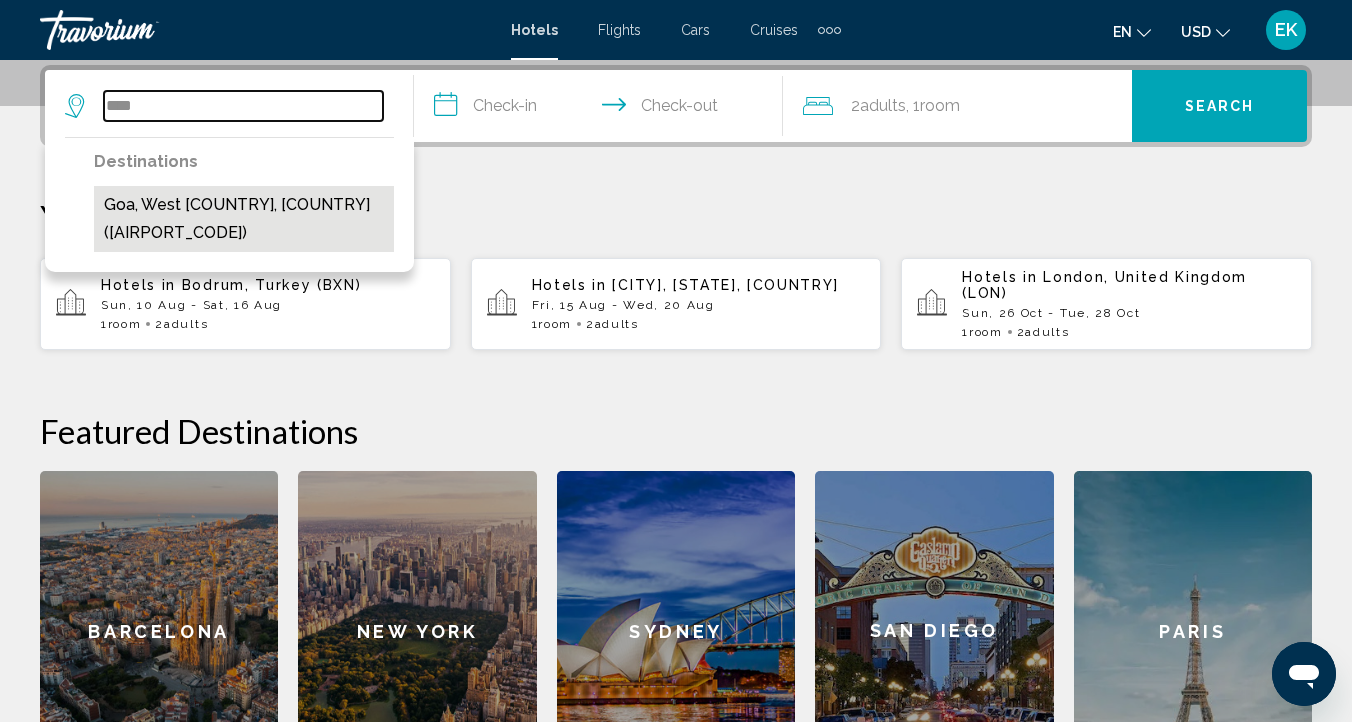 type on "**********" 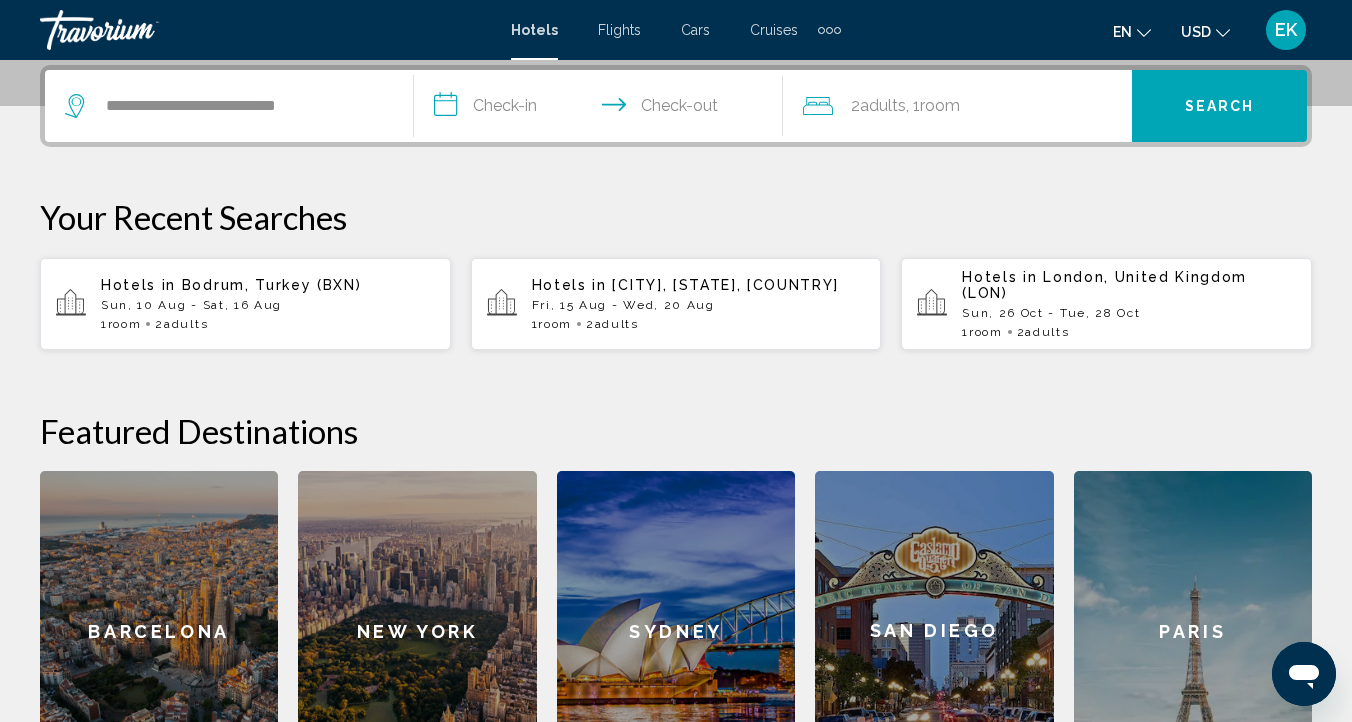 click on "**********" at bounding box center (602, 109) 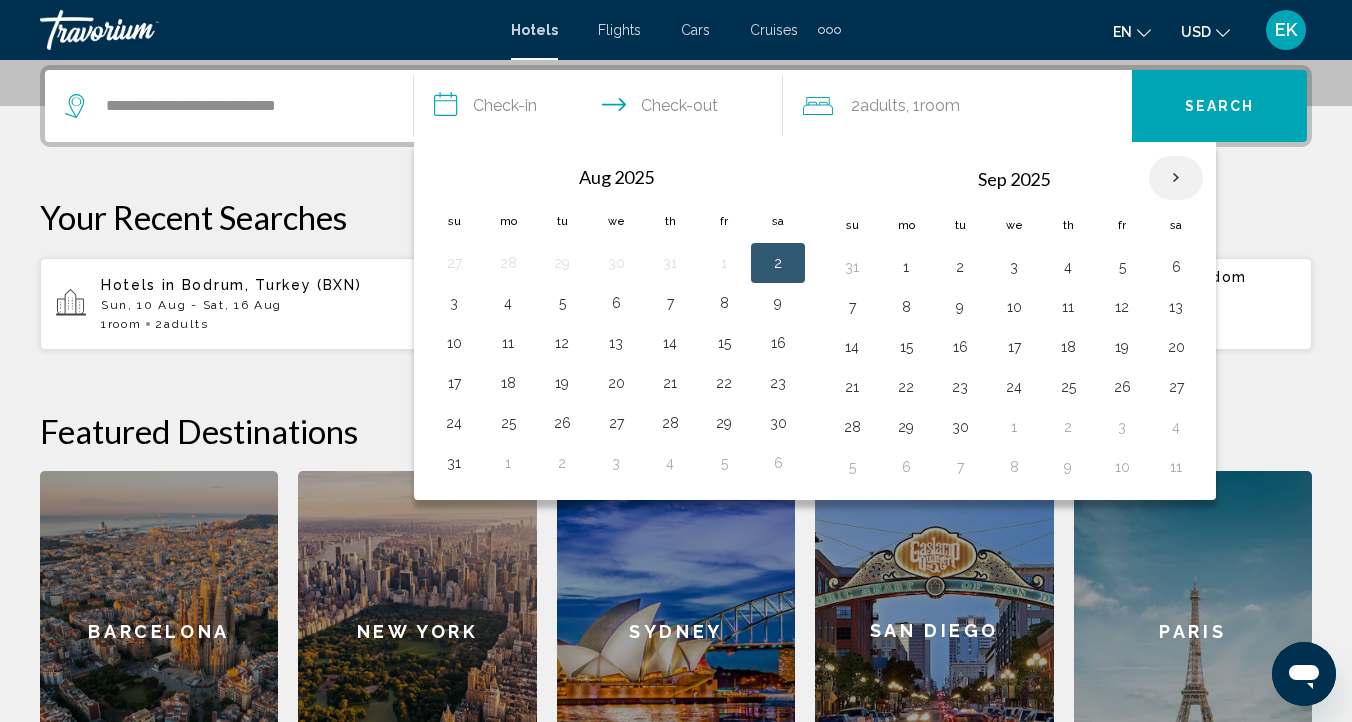 click at bounding box center [1176, 178] 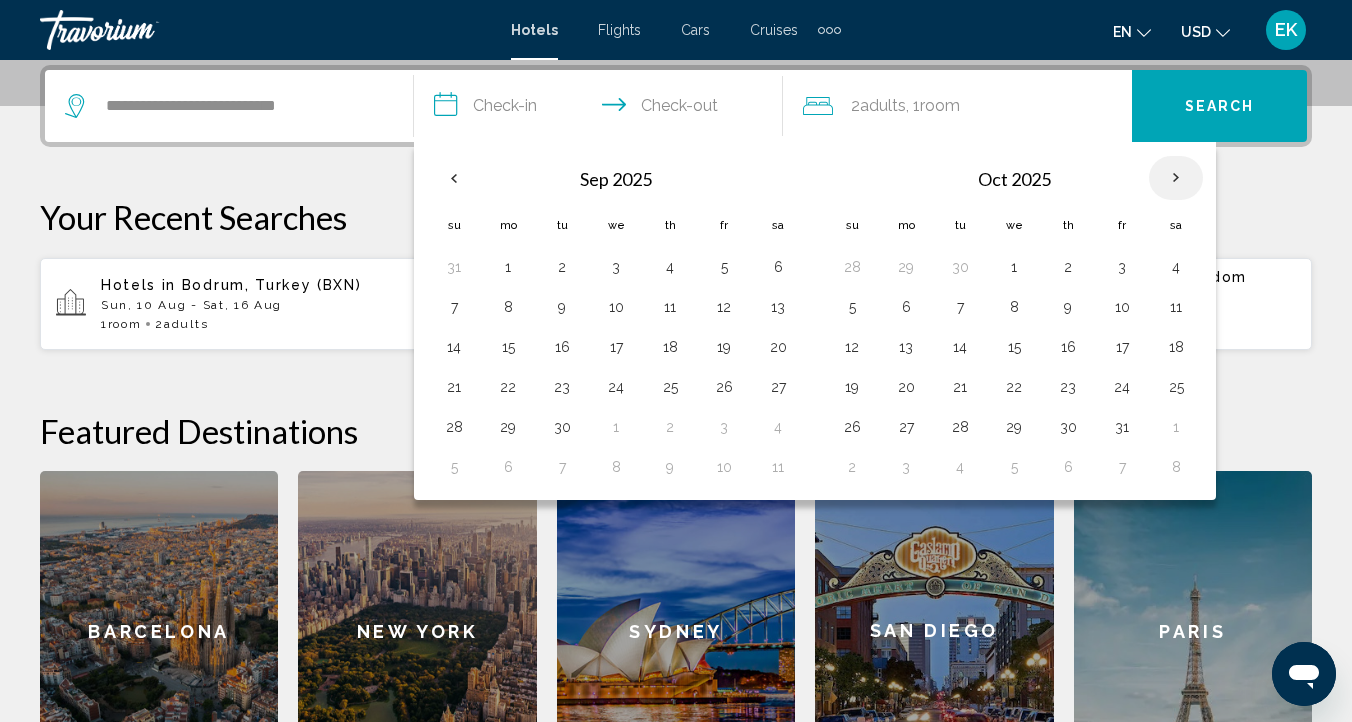 click at bounding box center [1176, 178] 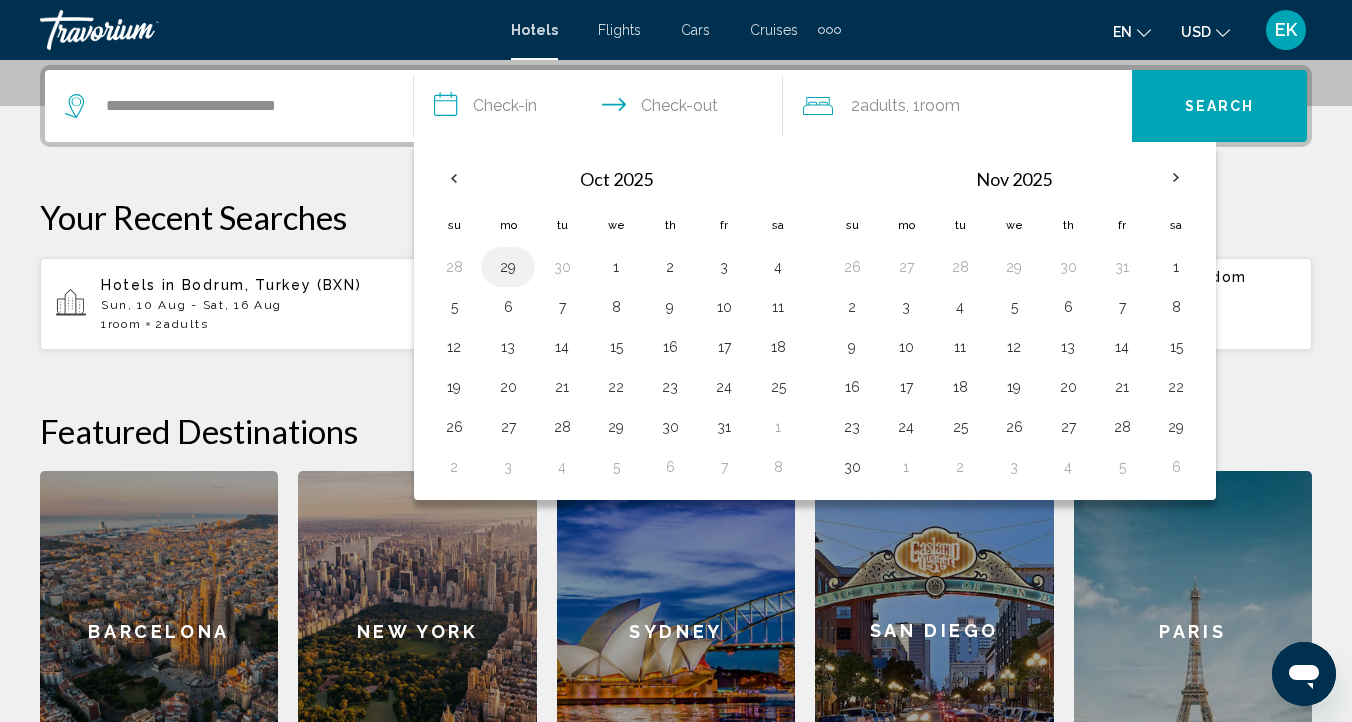 click on "29" at bounding box center [508, 267] 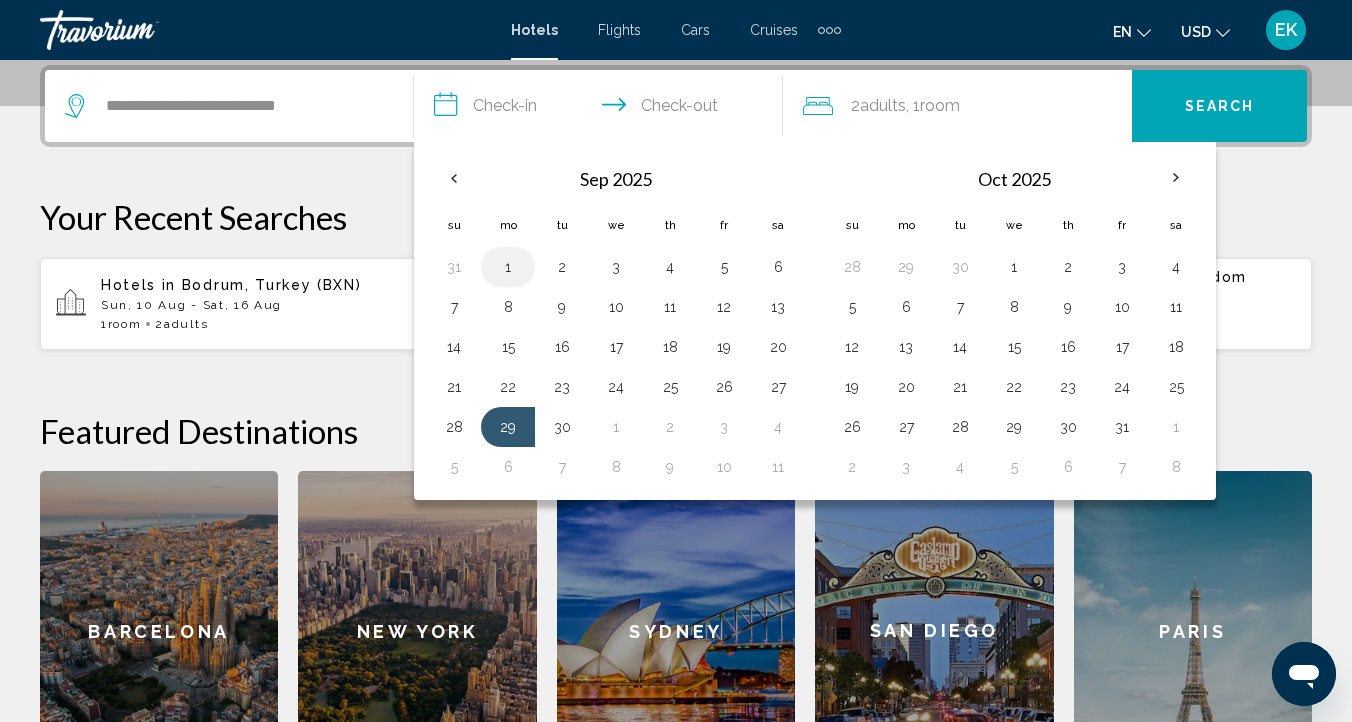 click on "1" at bounding box center (508, 267) 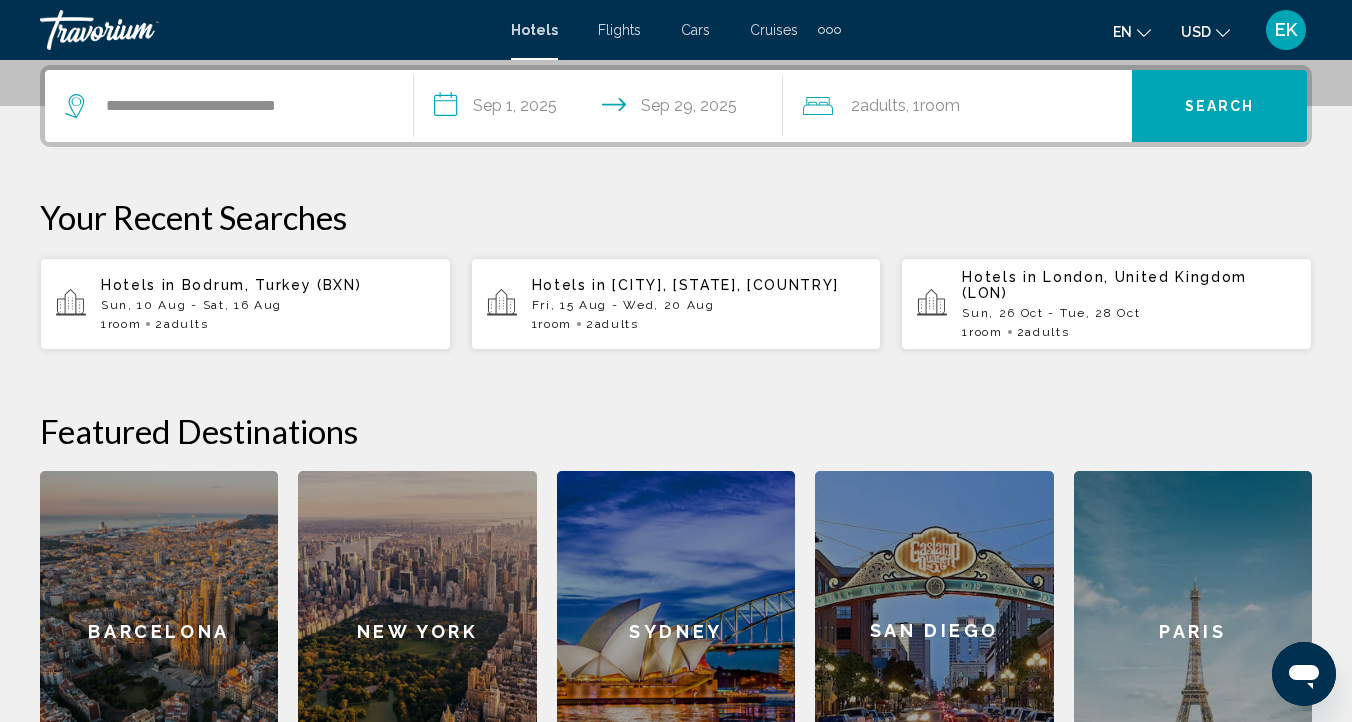 click on "**********" at bounding box center (602, 109) 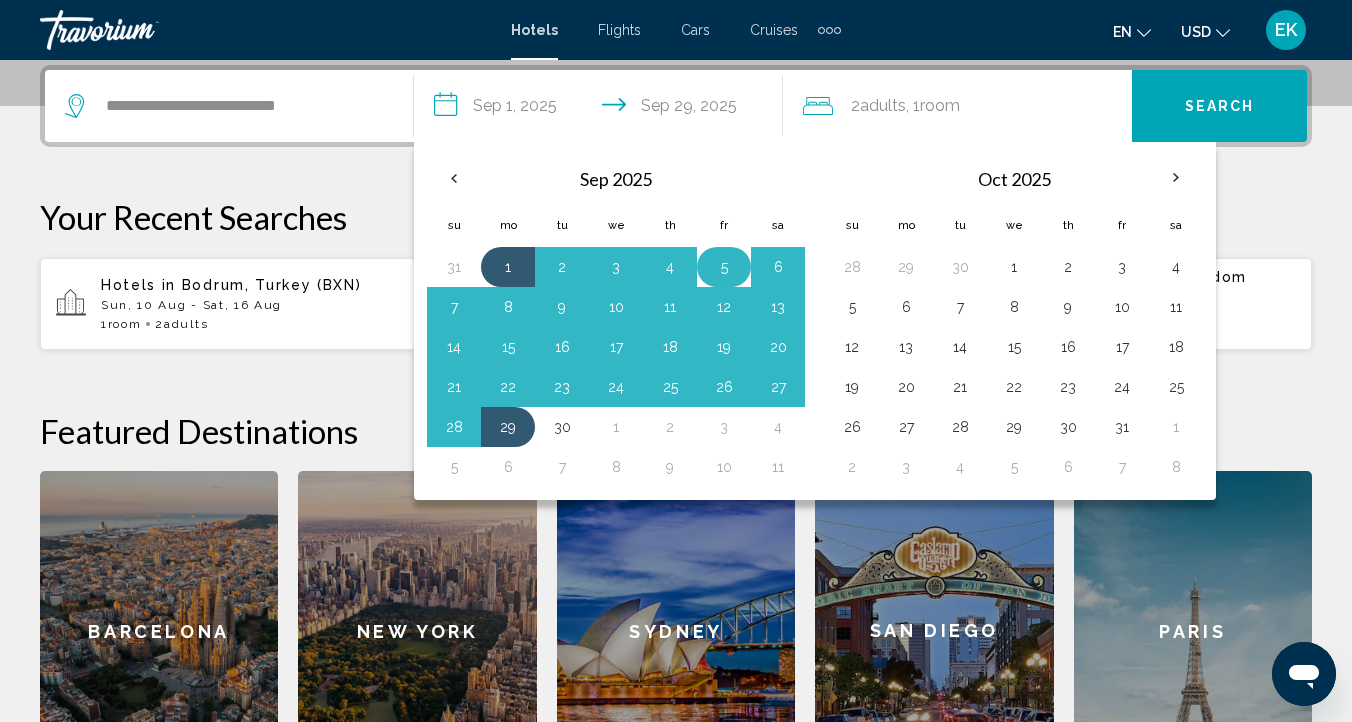 click on "5" at bounding box center [724, 267] 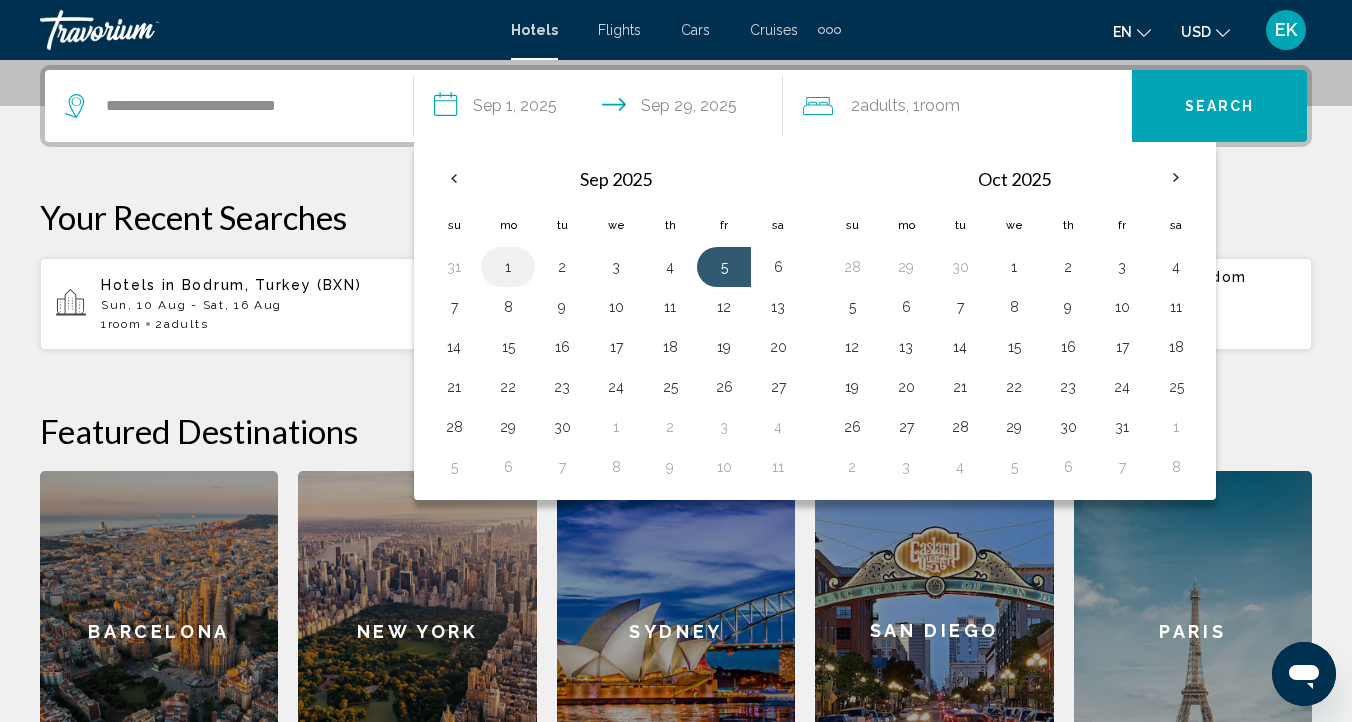 click on "1" at bounding box center (508, 267) 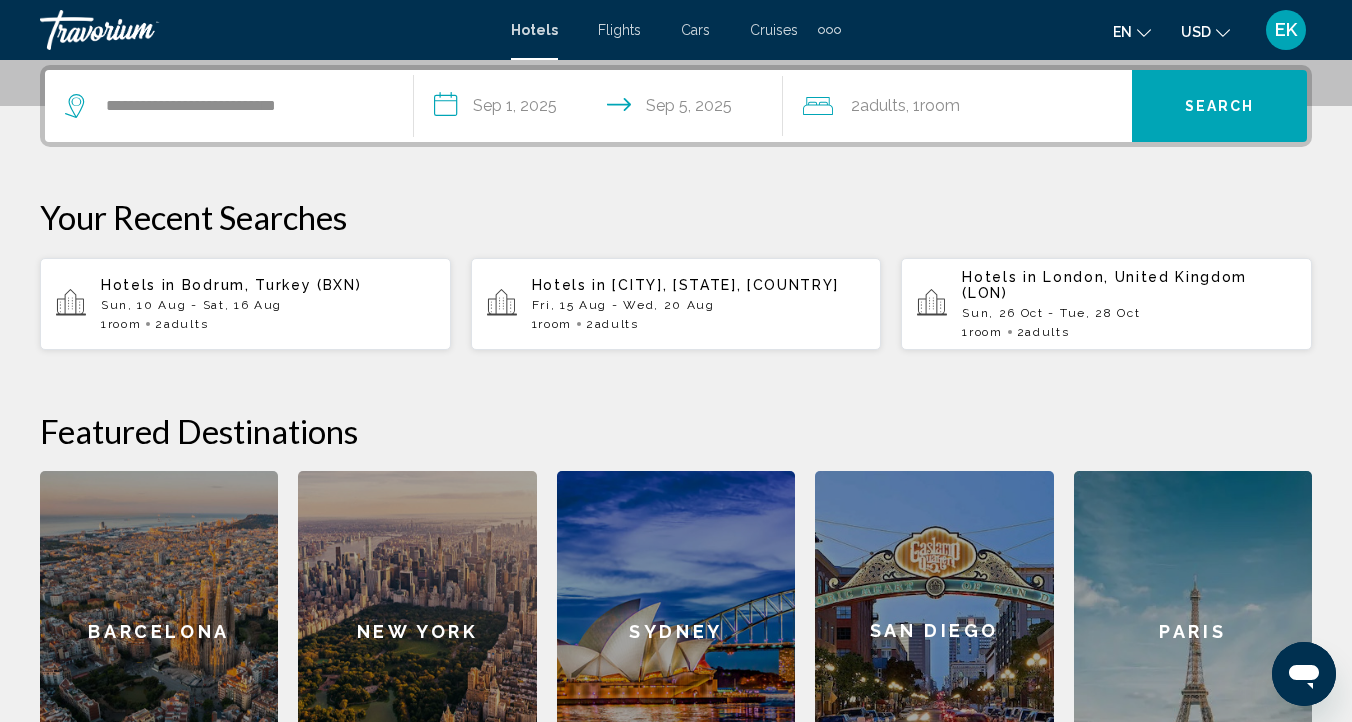click on "**********" at bounding box center (602, 109) 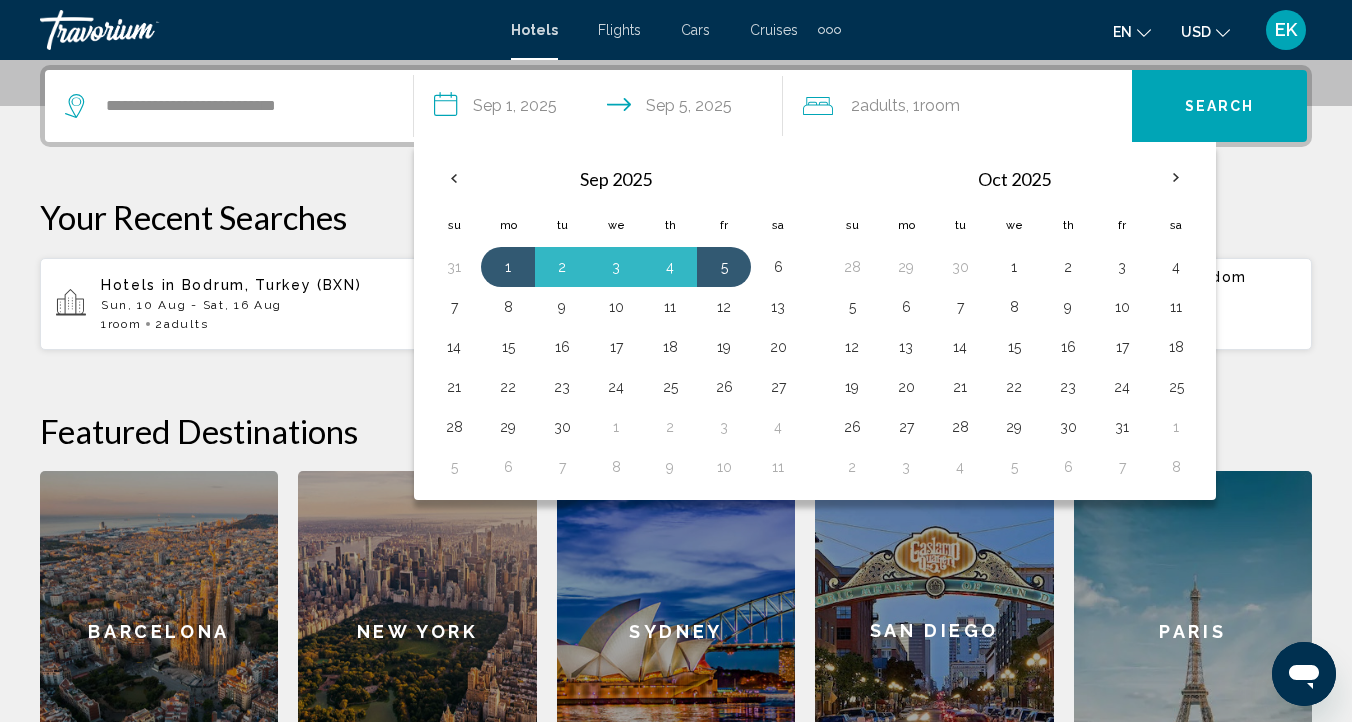 click on ", 1  Room rooms" 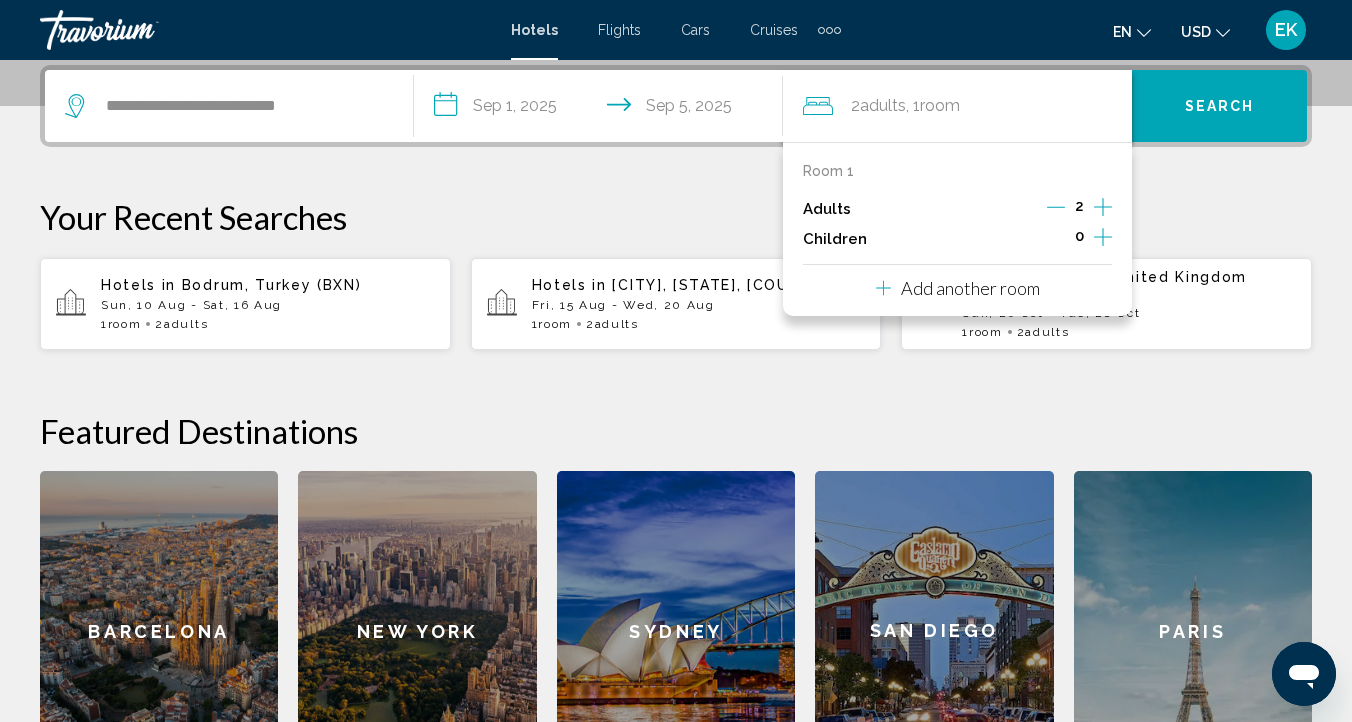 click on "Search" at bounding box center (1220, 107) 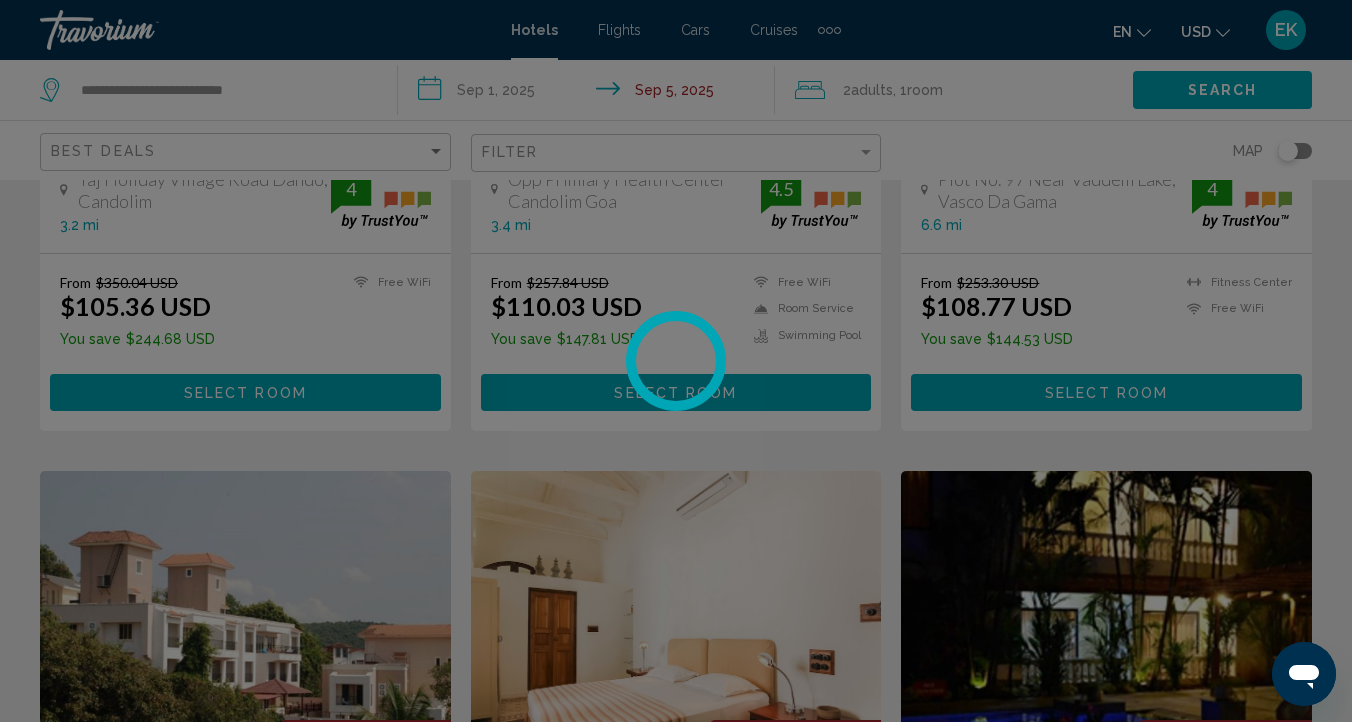 scroll, scrollTop: 0, scrollLeft: 0, axis: both 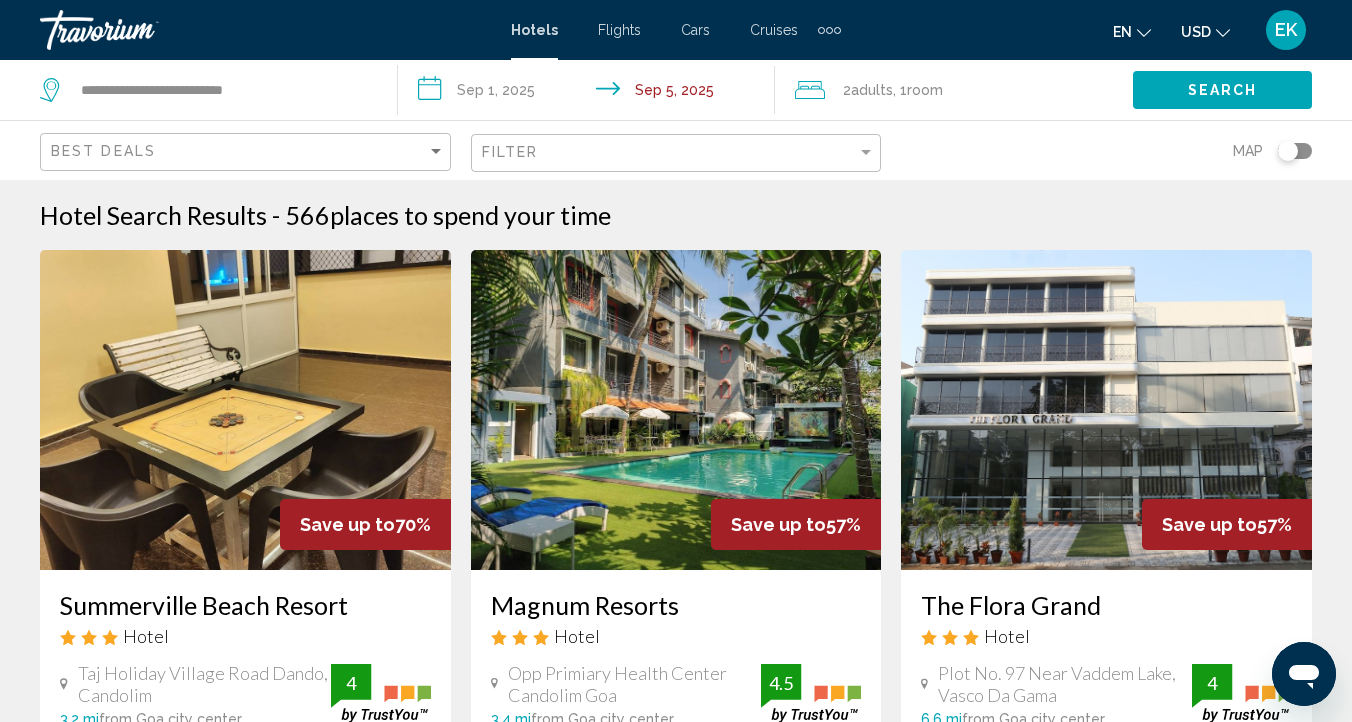 click at bounding box center [821, 30] 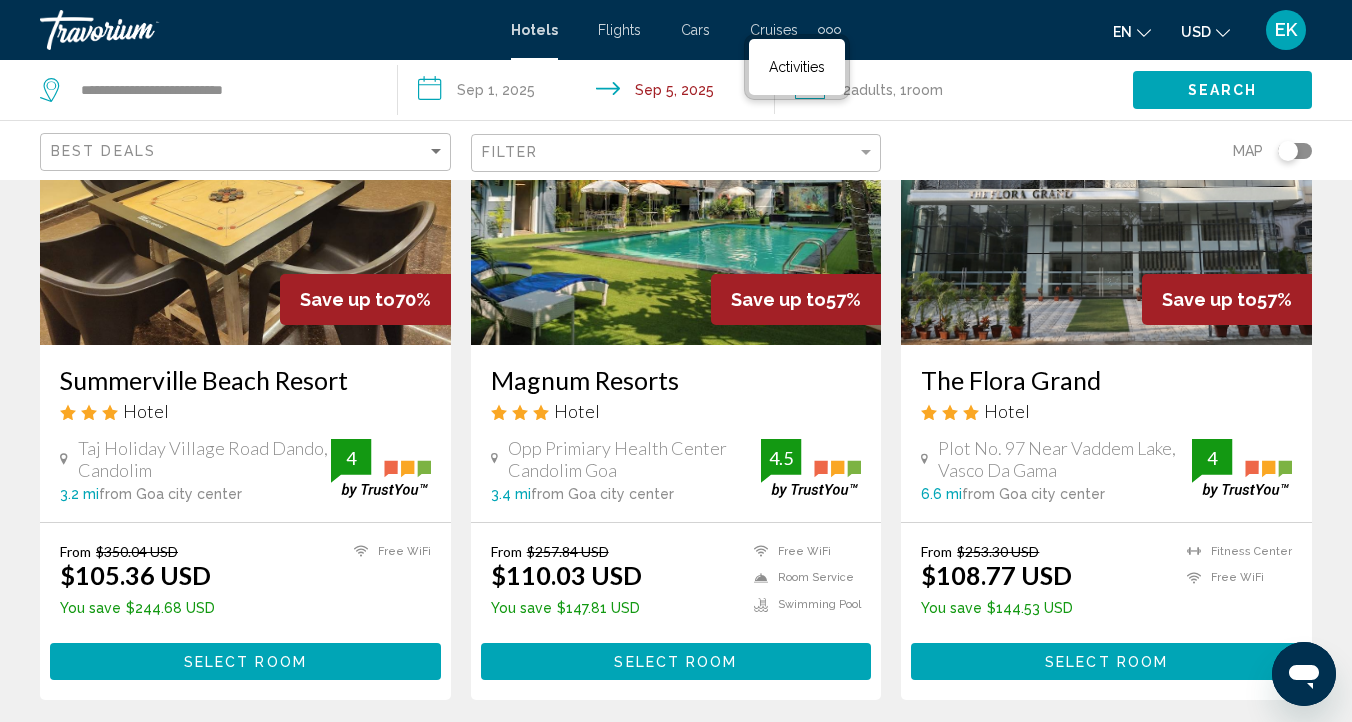 scroll, scrollTop: 226, scrollLeft: 0, axis: vertical 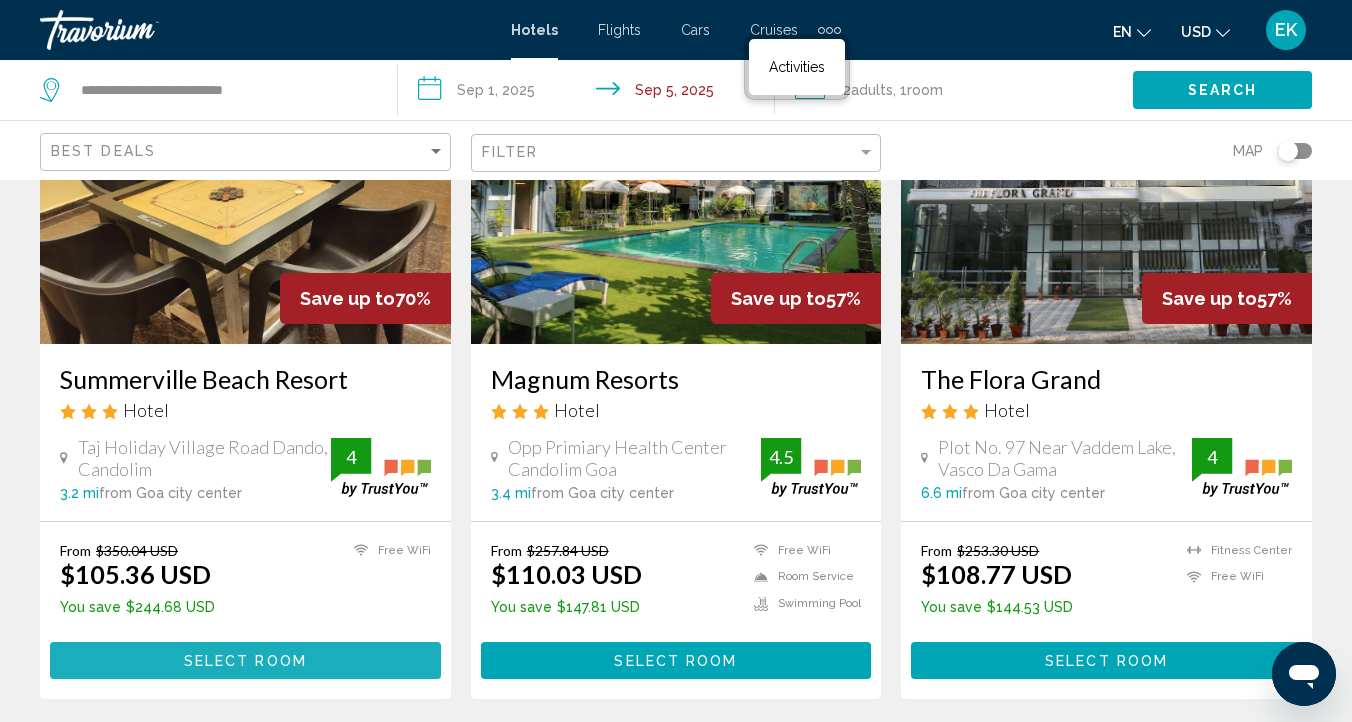 click on "Select Room" at bounding box center (245, 660) 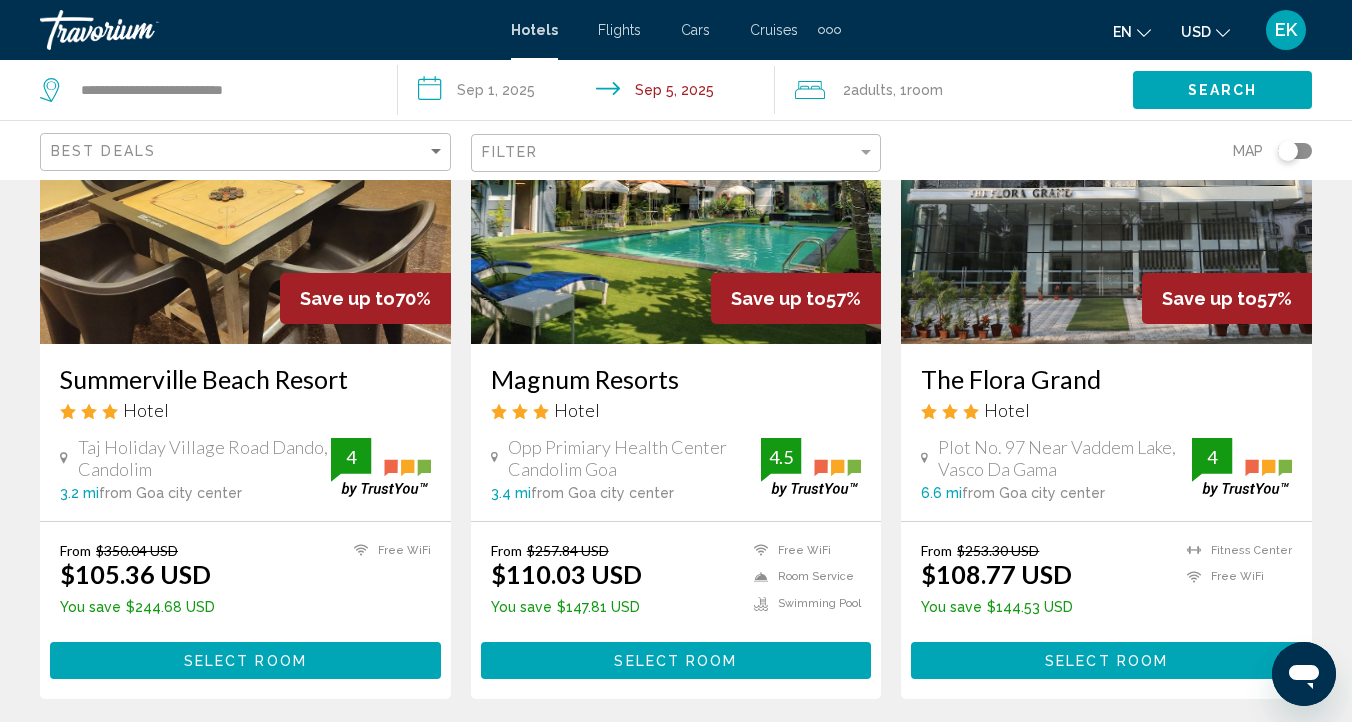 scroll, scrollTop: 174, scrollLeft: 0, axis: vertical 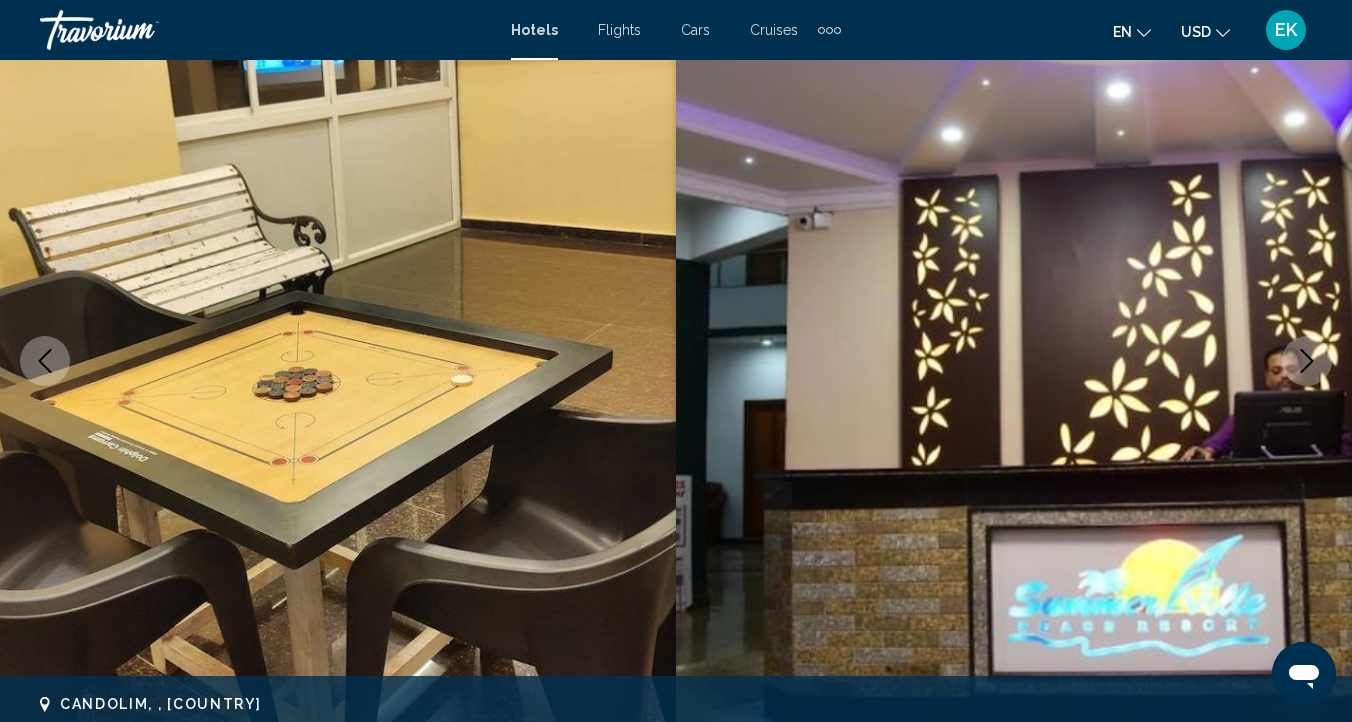 click 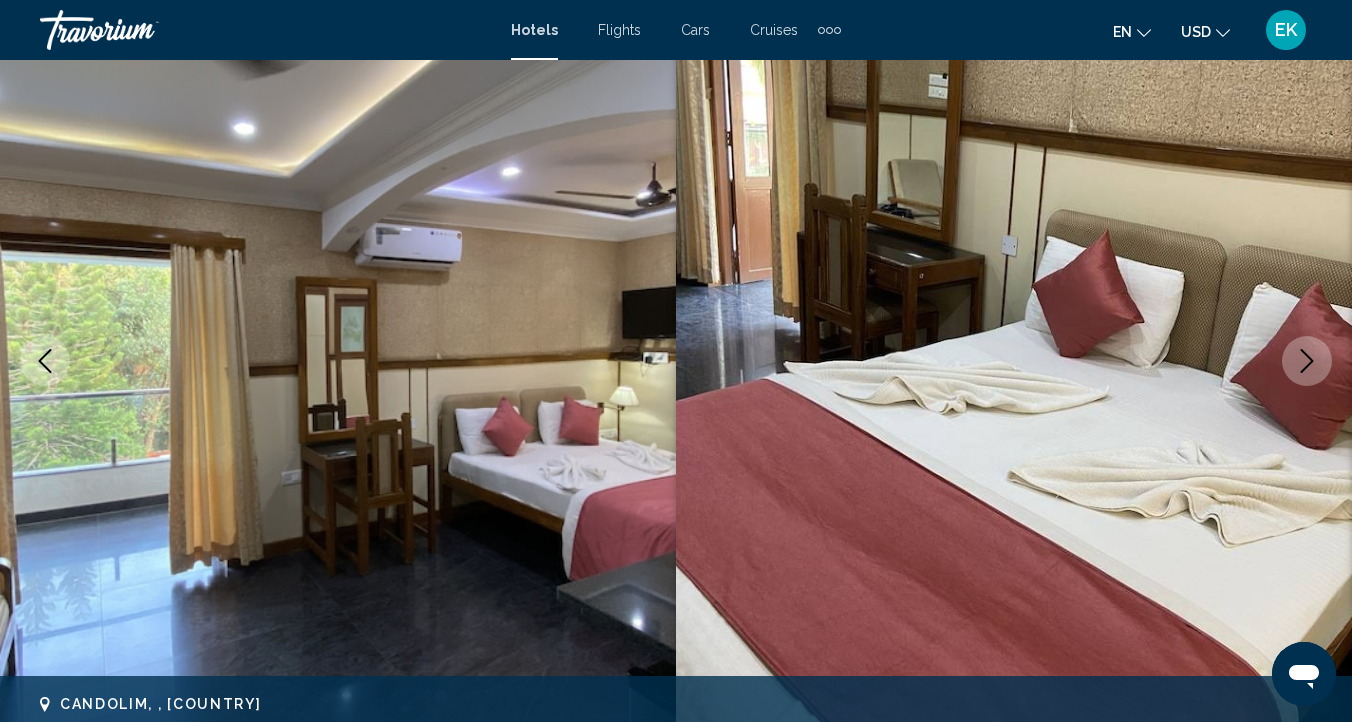 click 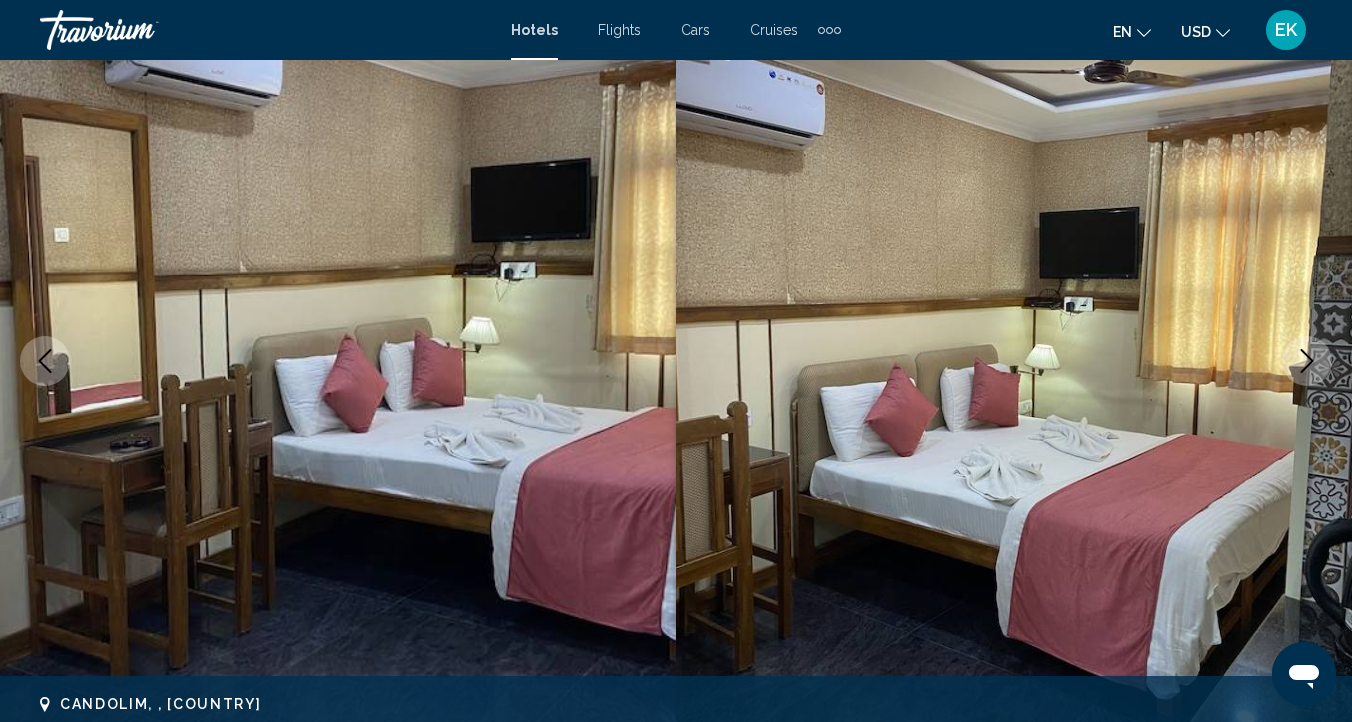 click 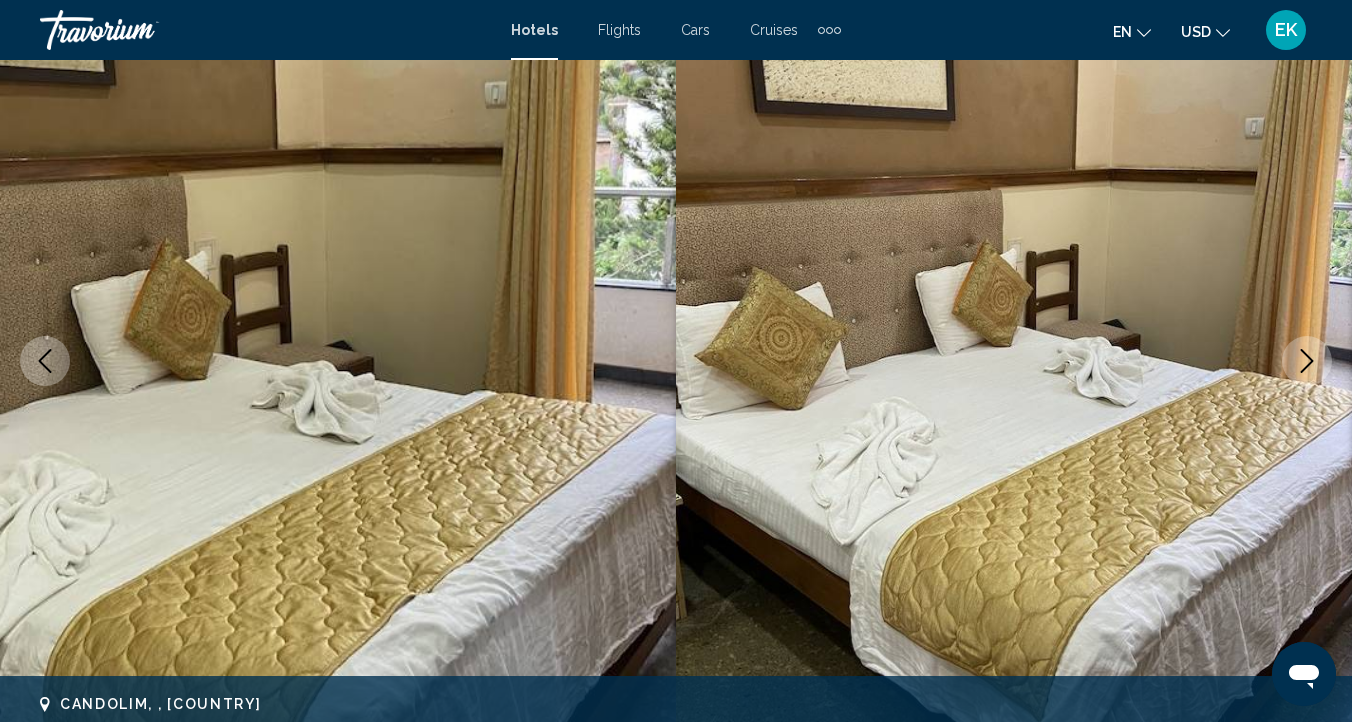 click 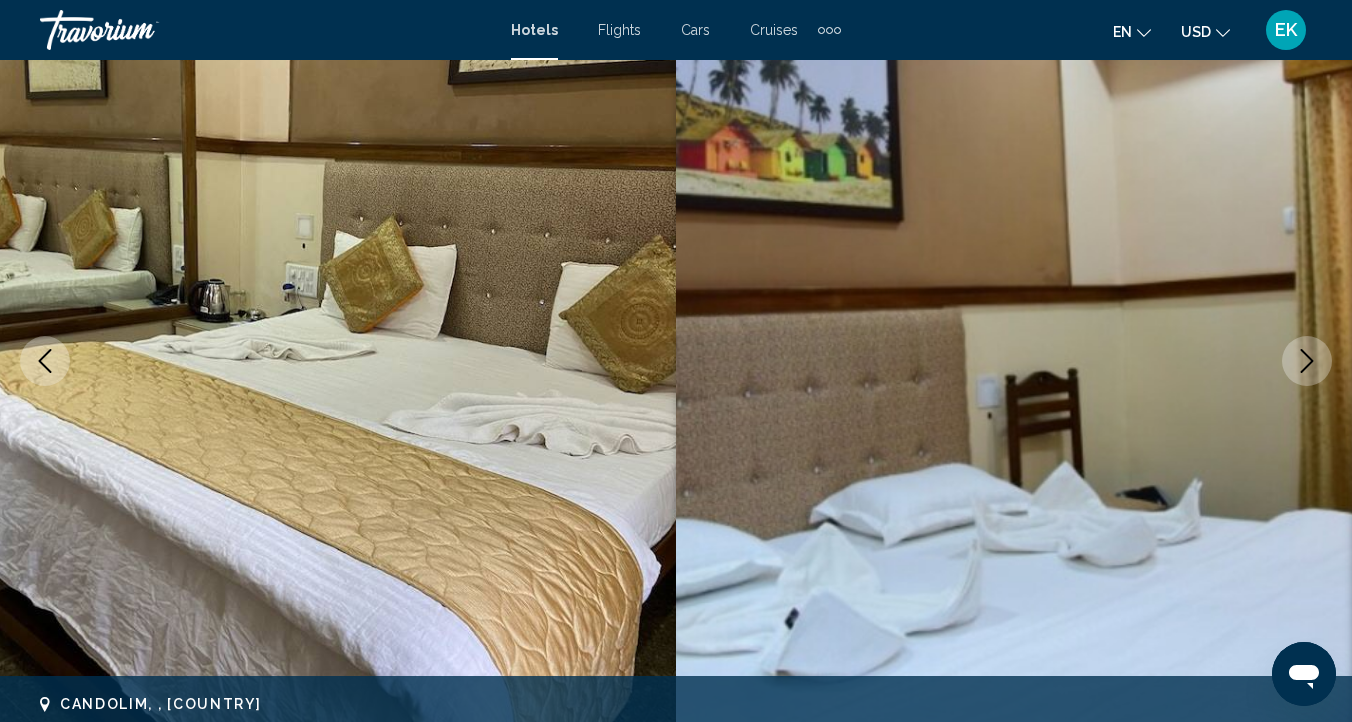 click 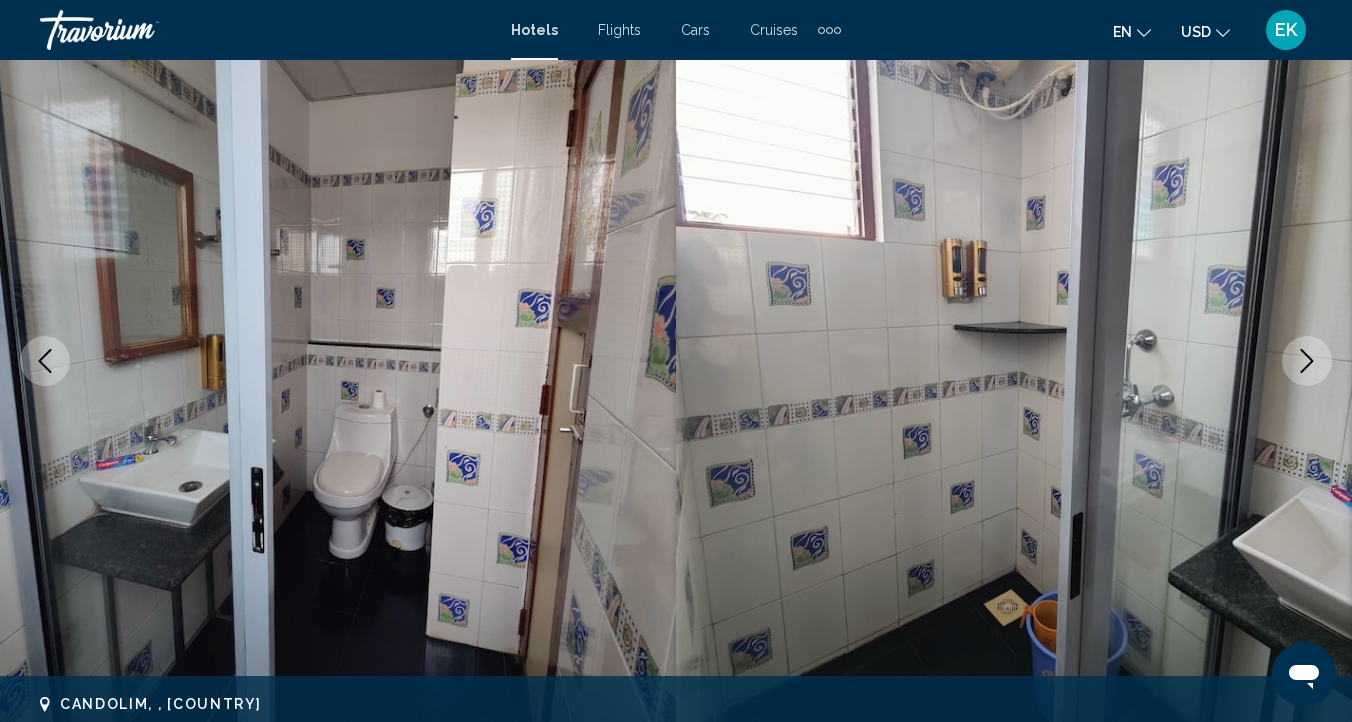 click 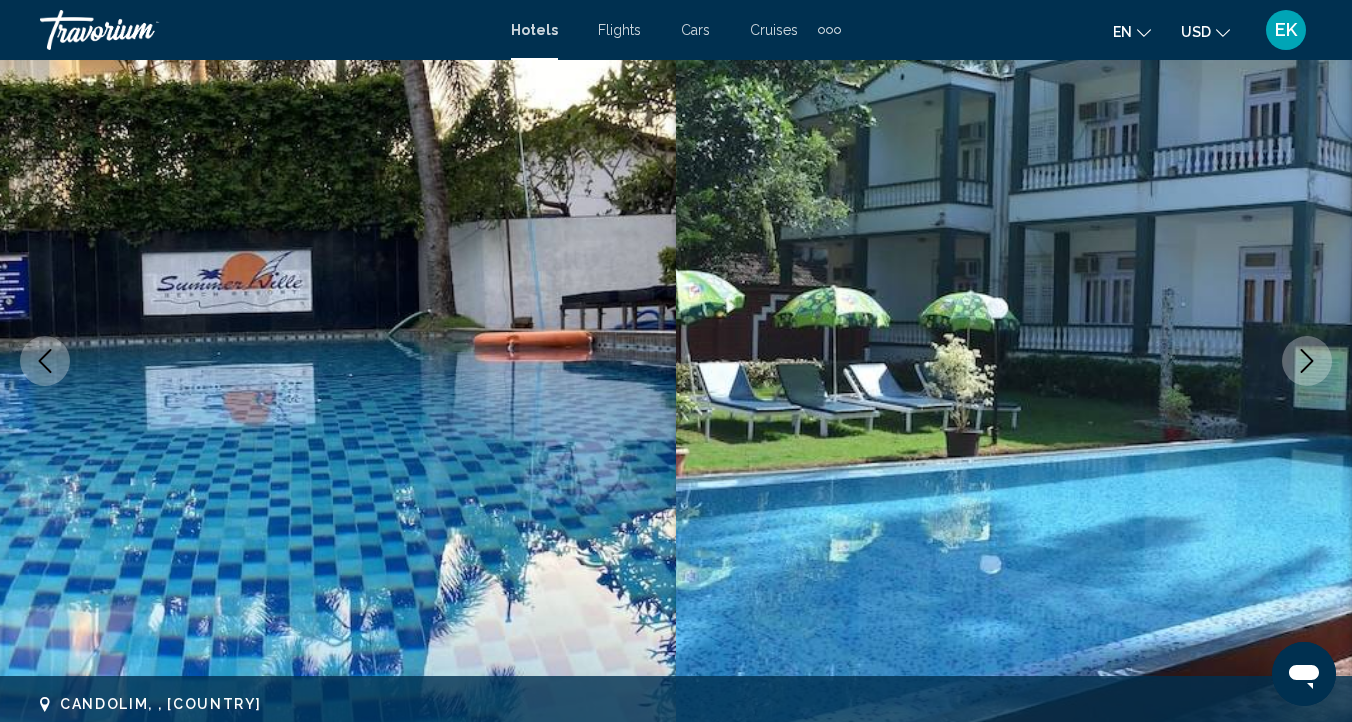 click 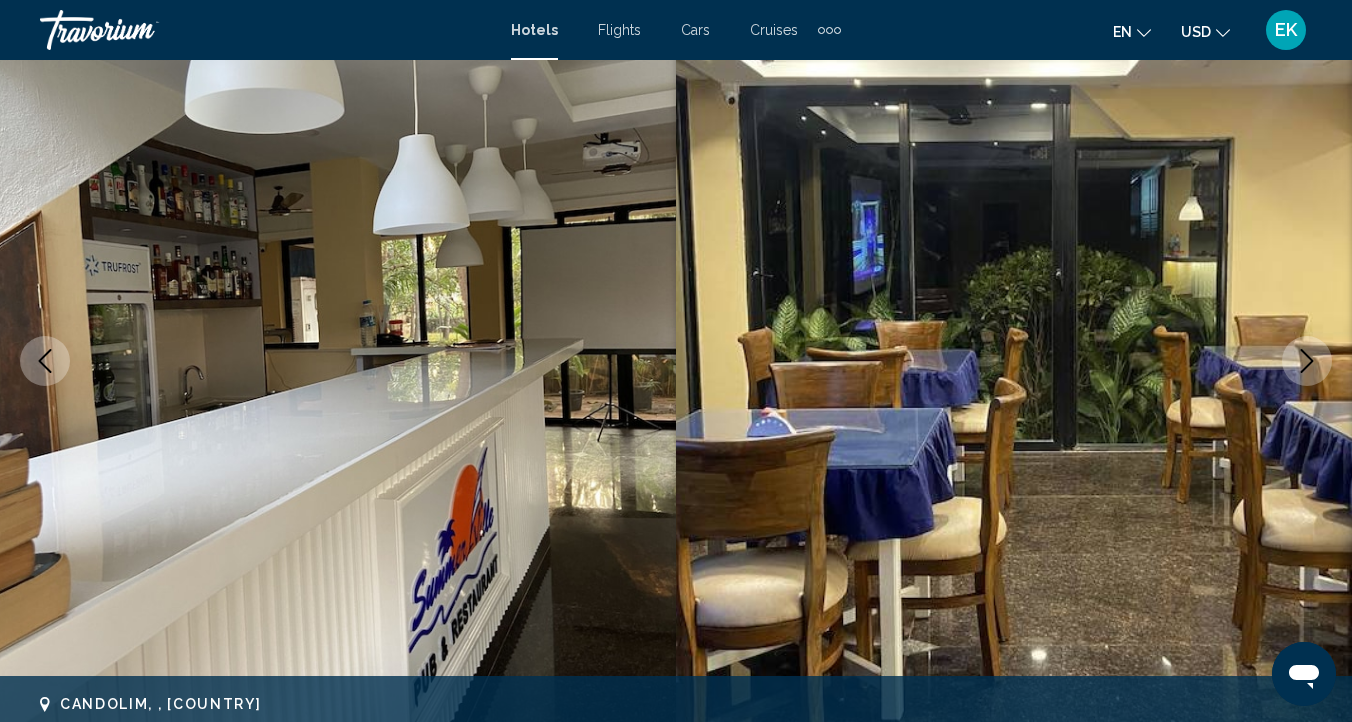 click 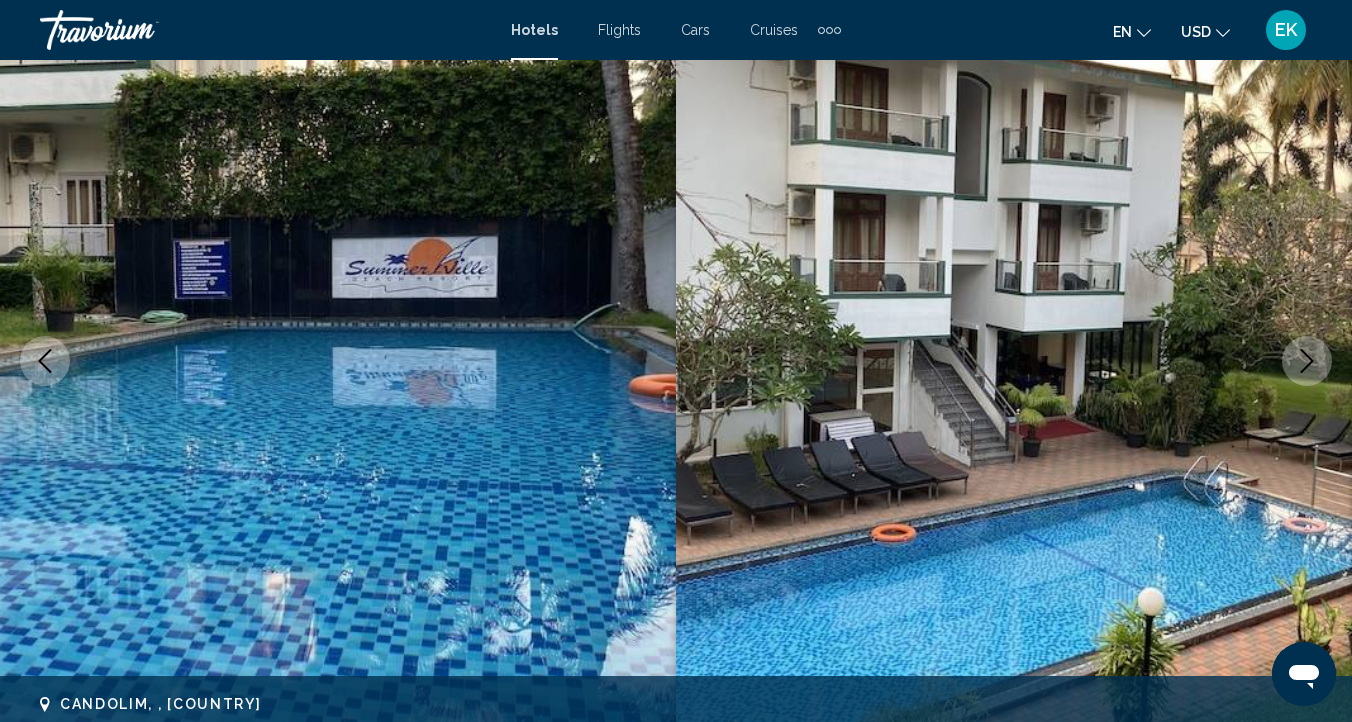 click 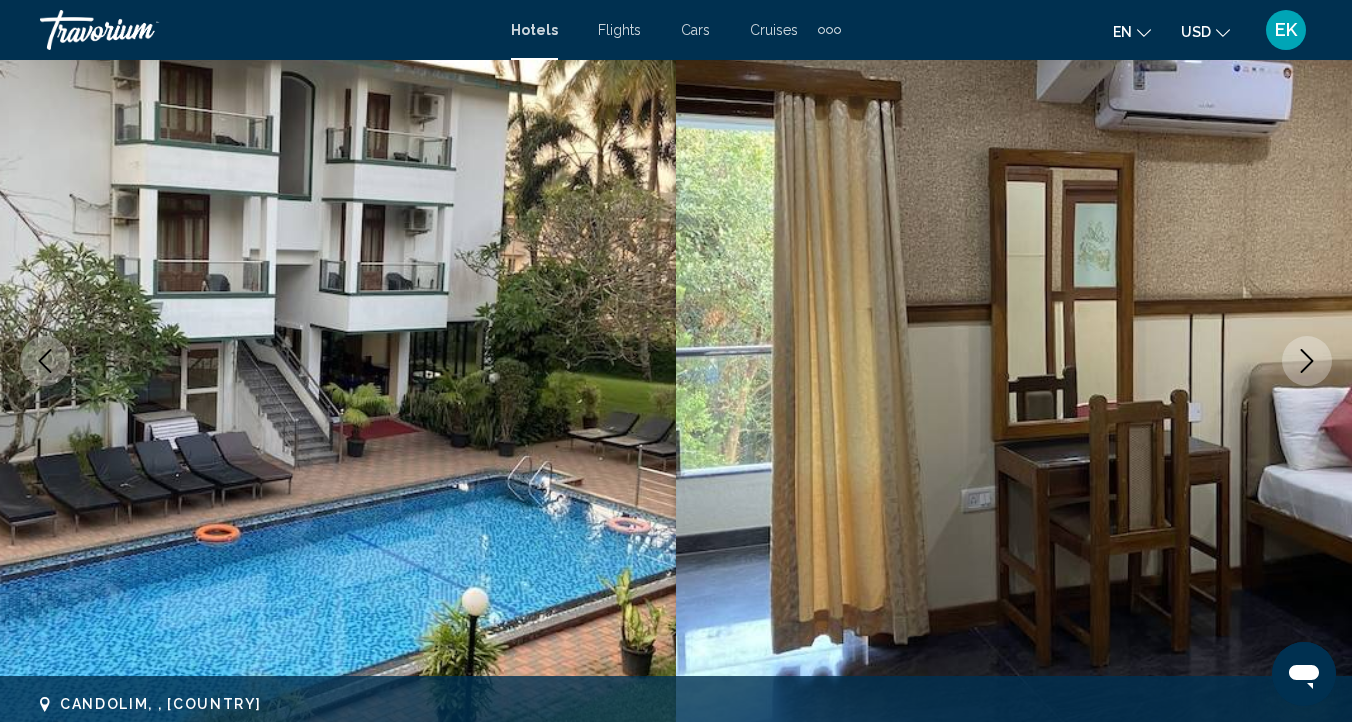 click 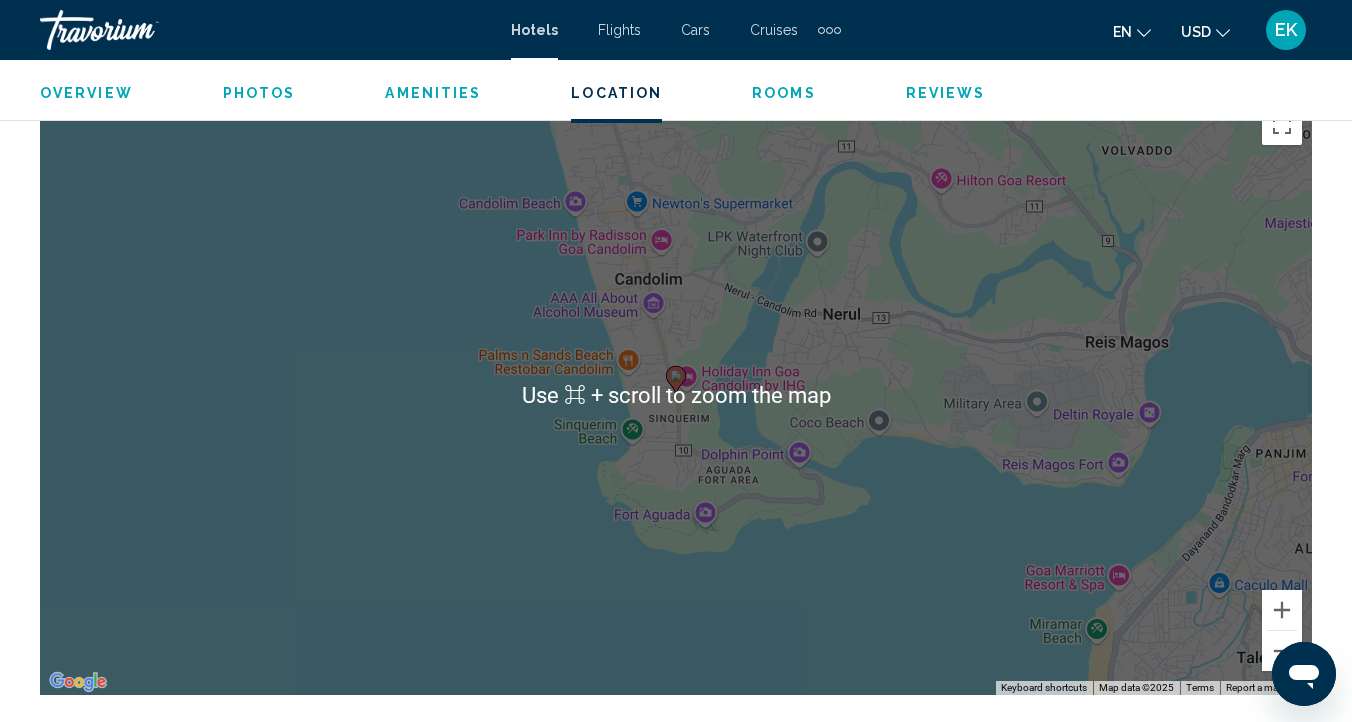 scroll, scrollTop: 2276, scrollLeft: 0, axis: vertical 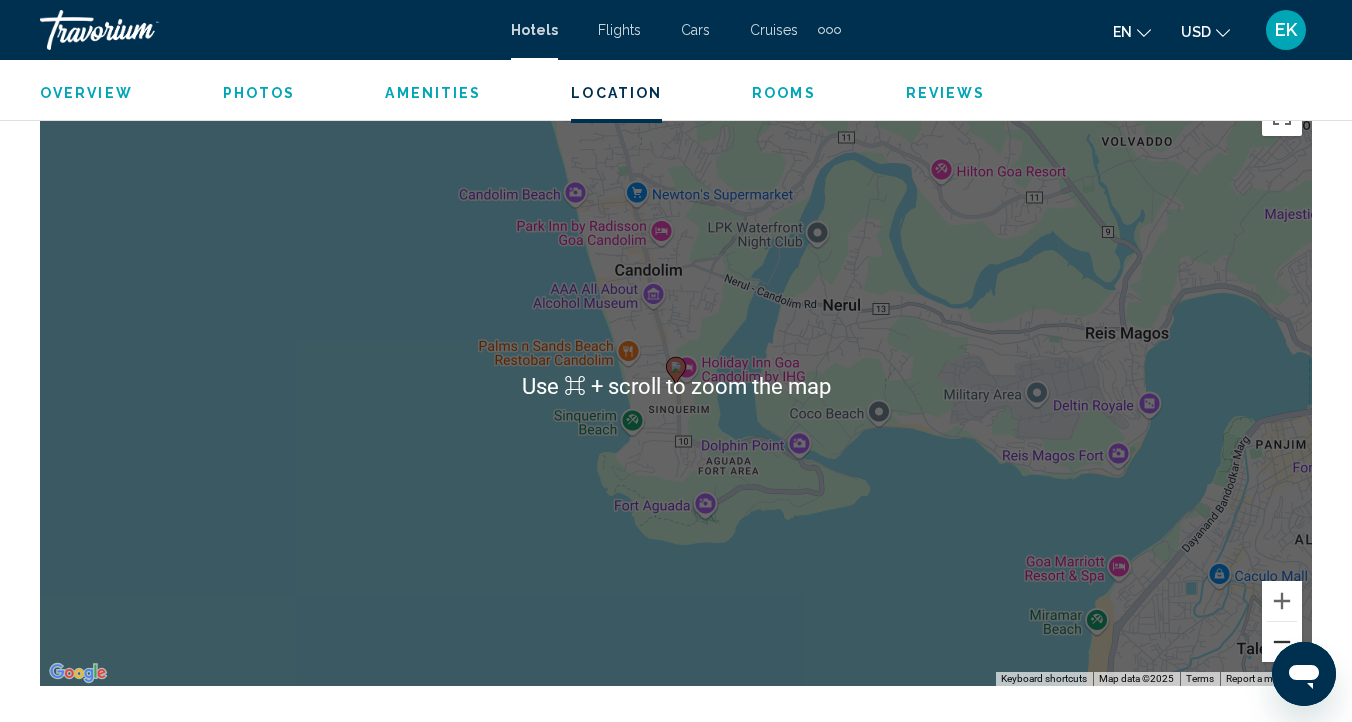 click at bounding box center (1282, 642) 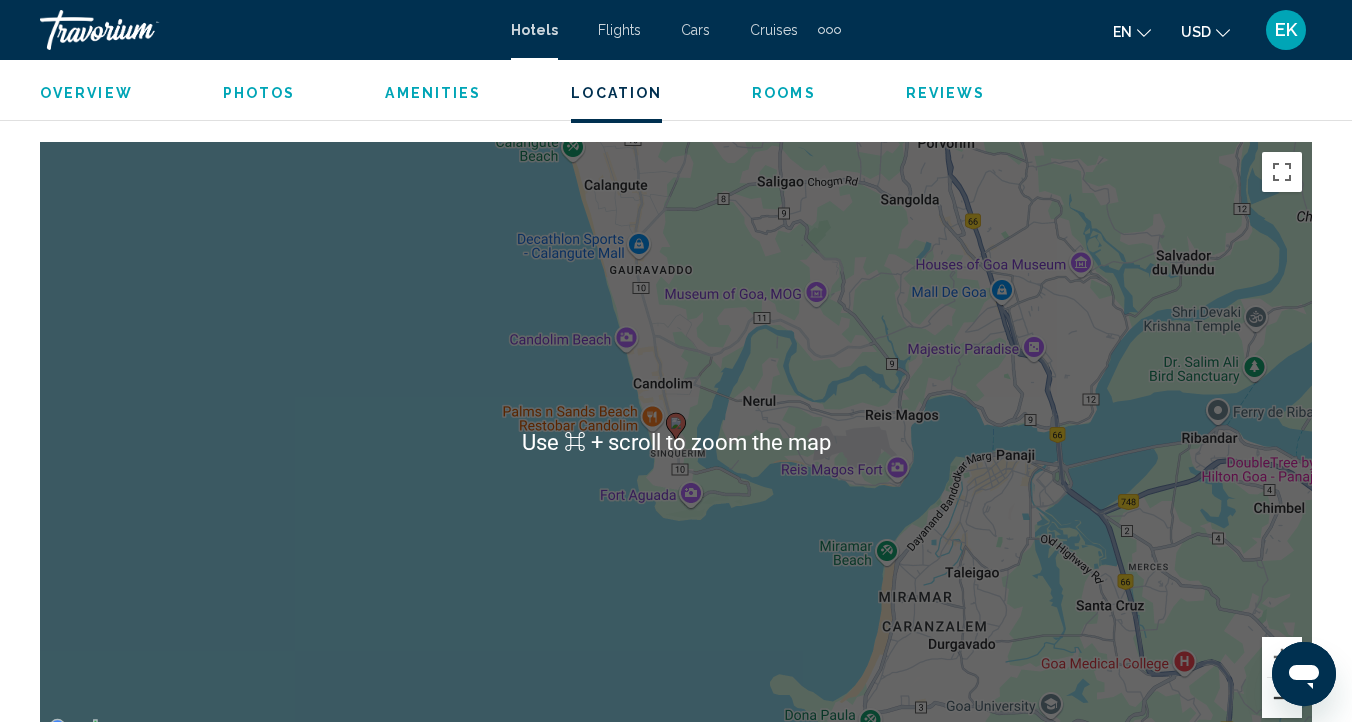 scroll, scrollTop: 2207, scrollLeft: 0, axis: vertical 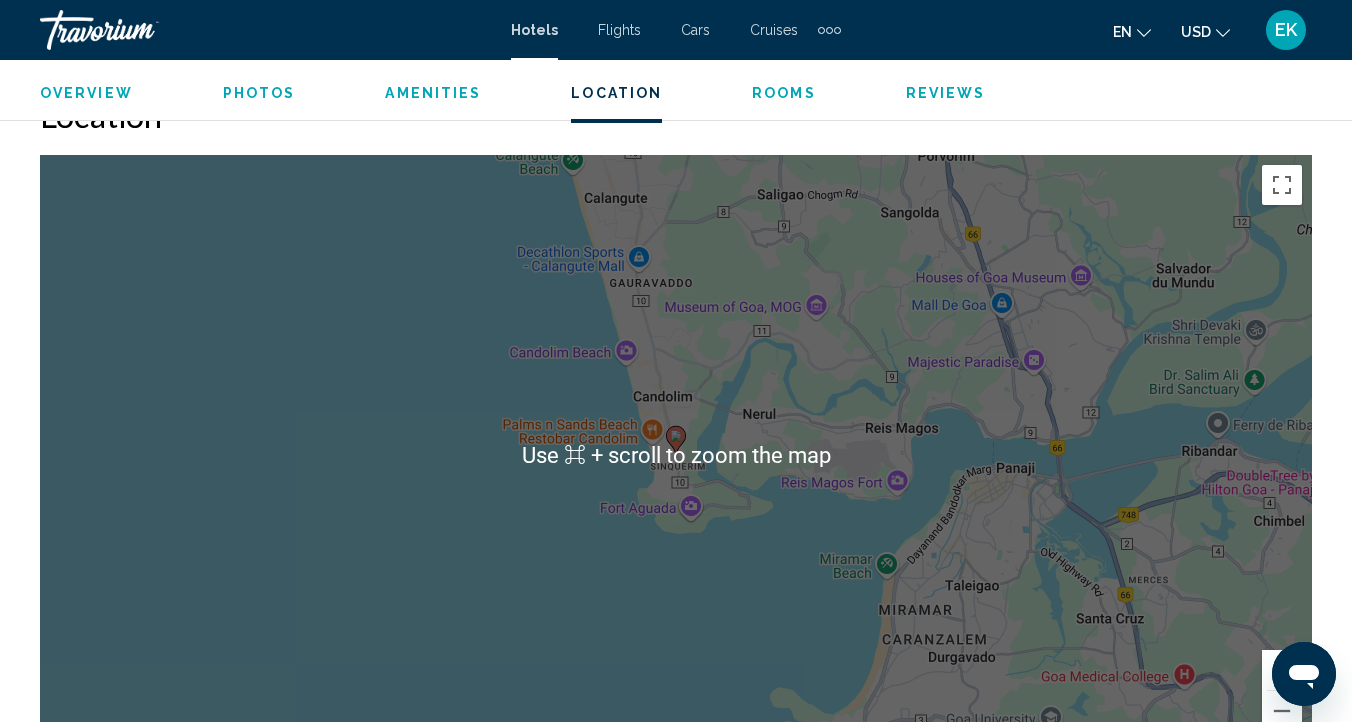 click on "To activate drag with keyboard, press Alt + Enter. Once in keyboard drag state, use the arrow keys to move the marker. To complete the drag, press the Enter key. To cancel, press Escape." at bounding box center [676, 455] 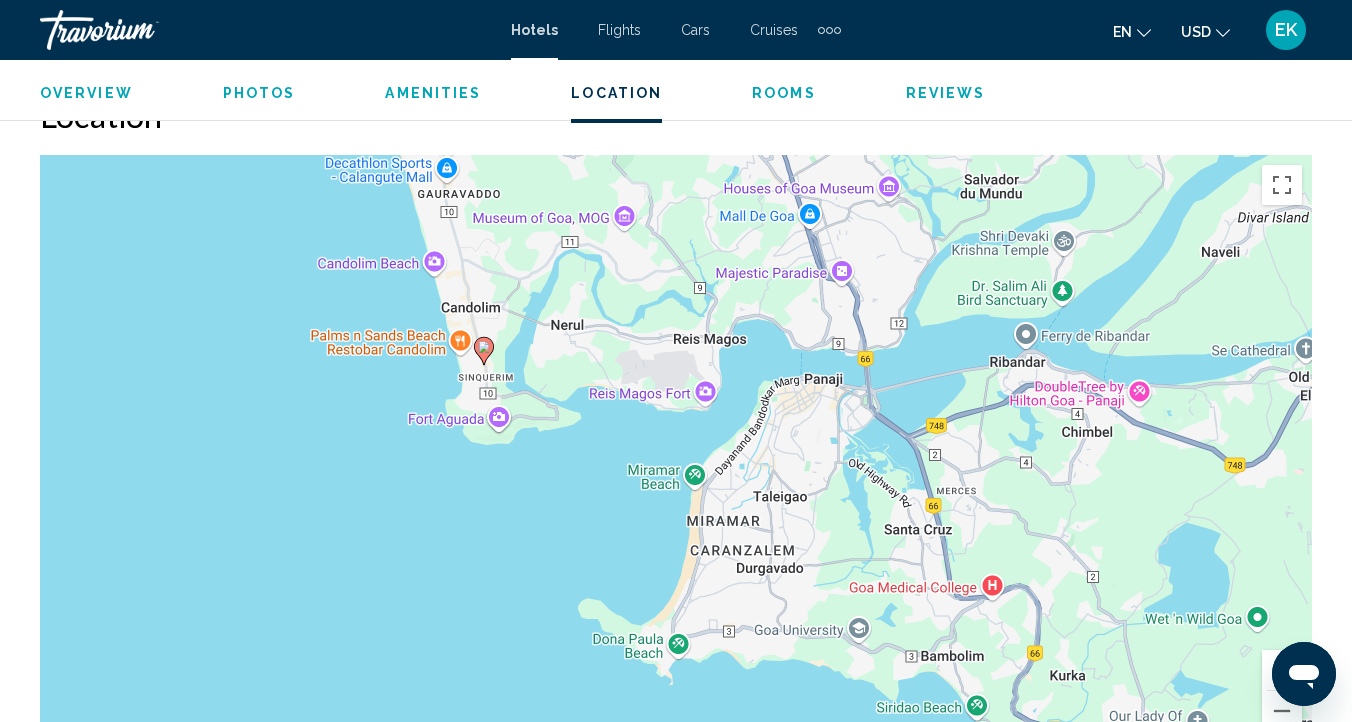 drag, startPoint x: 1054, startPoint y: 350, endPoint x: 860, endPoint y: 261, distance: 213.44086 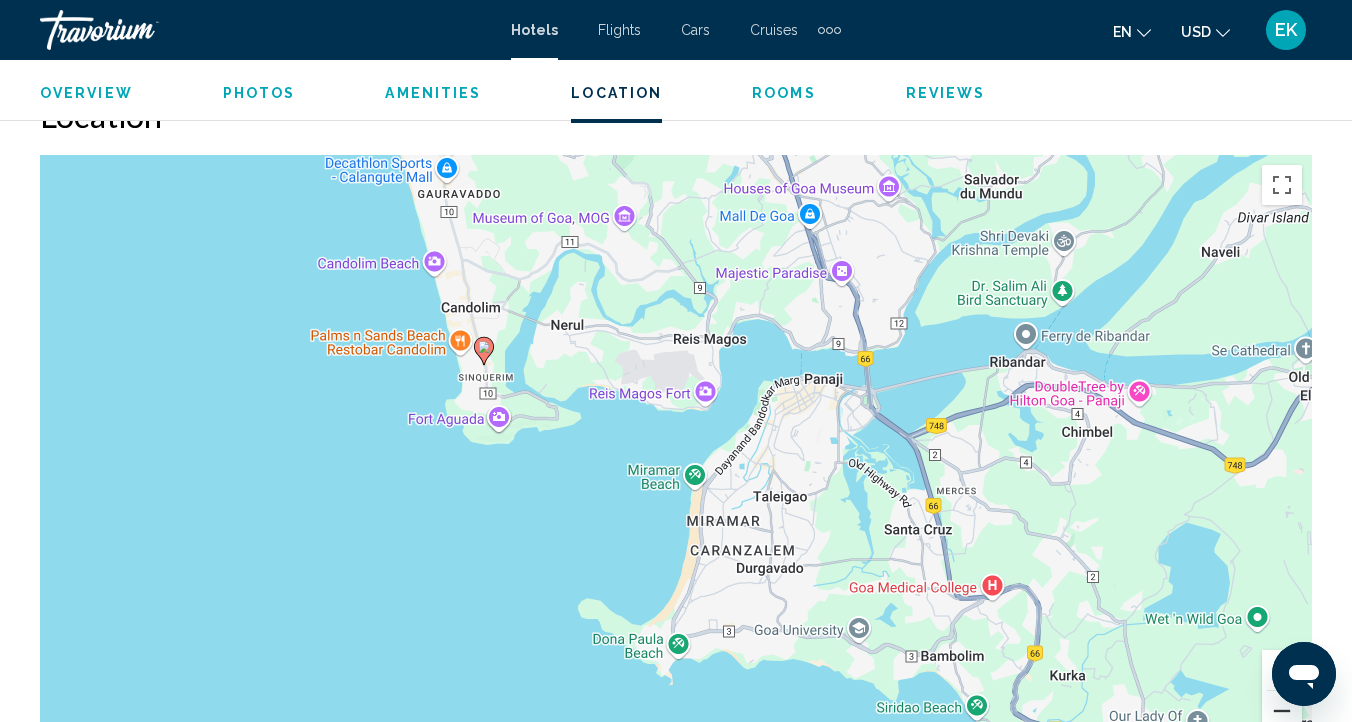 click at bounding box center [1282, 711] 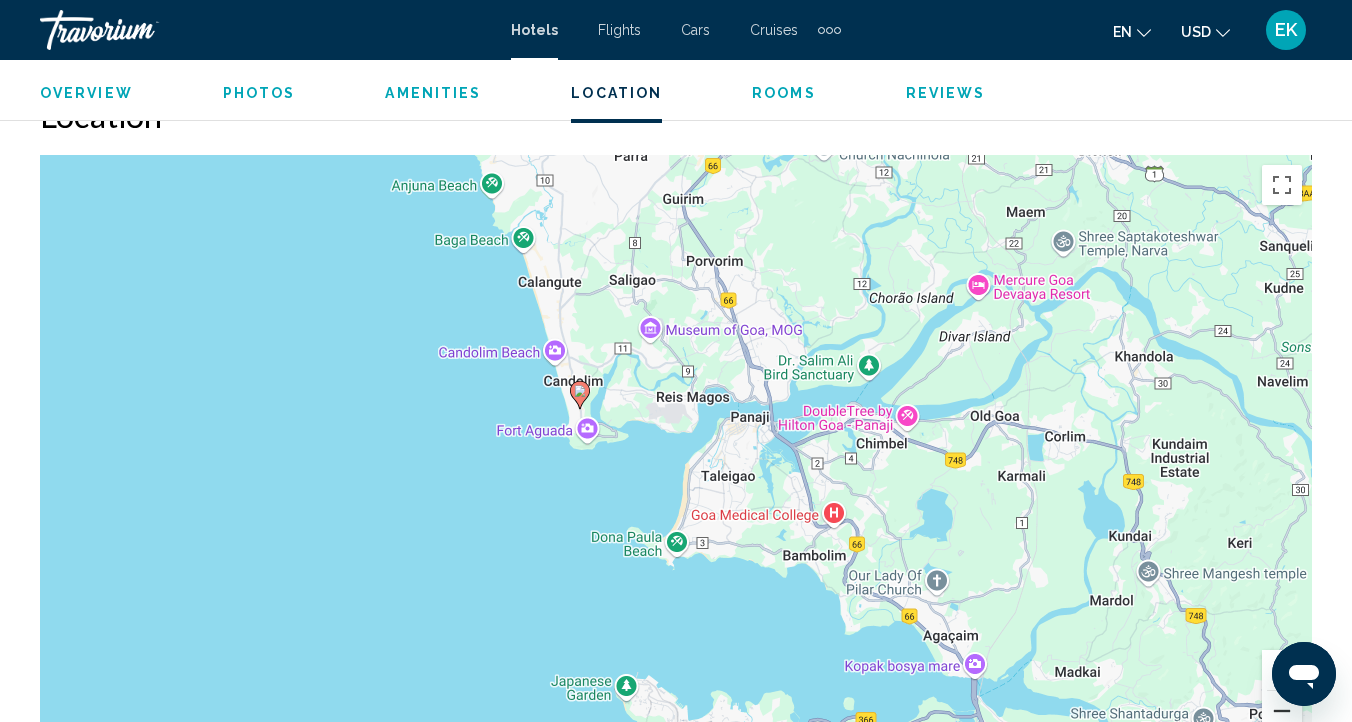 click at bounding box center (1282, 711) 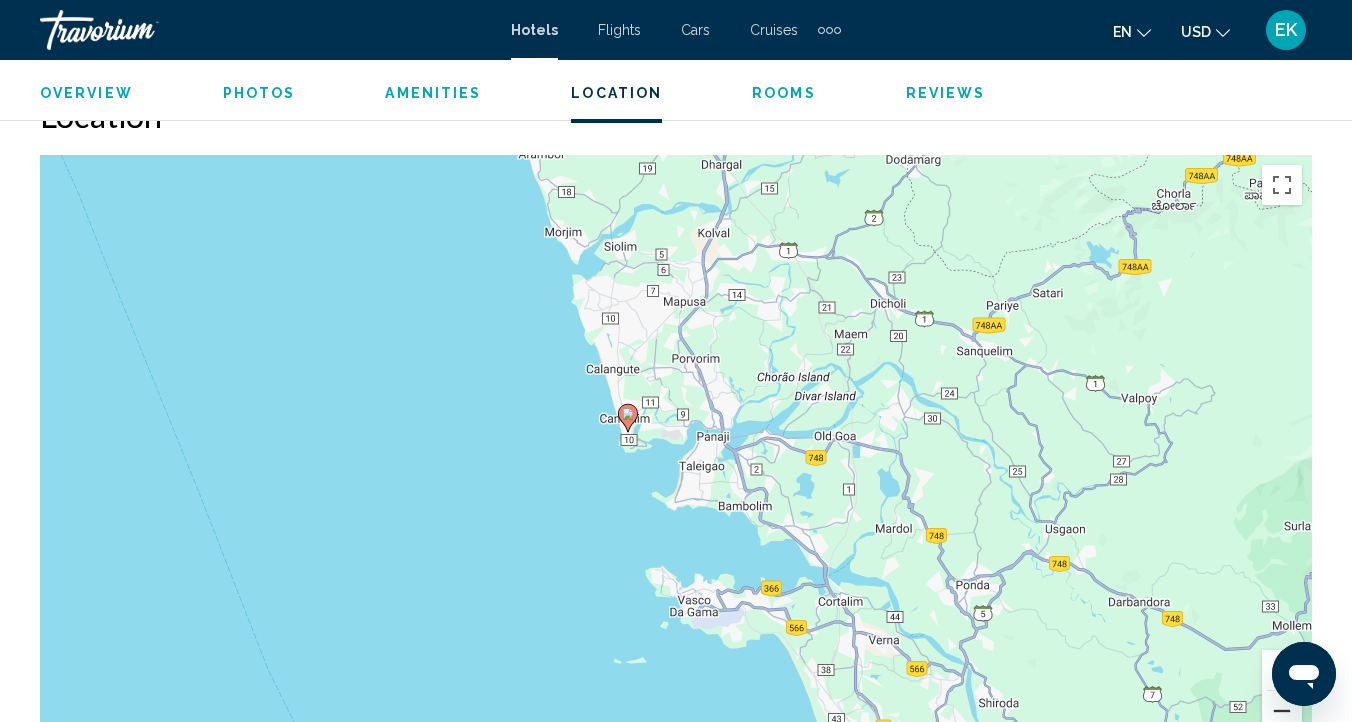 click at bounding box center (1282, 711) 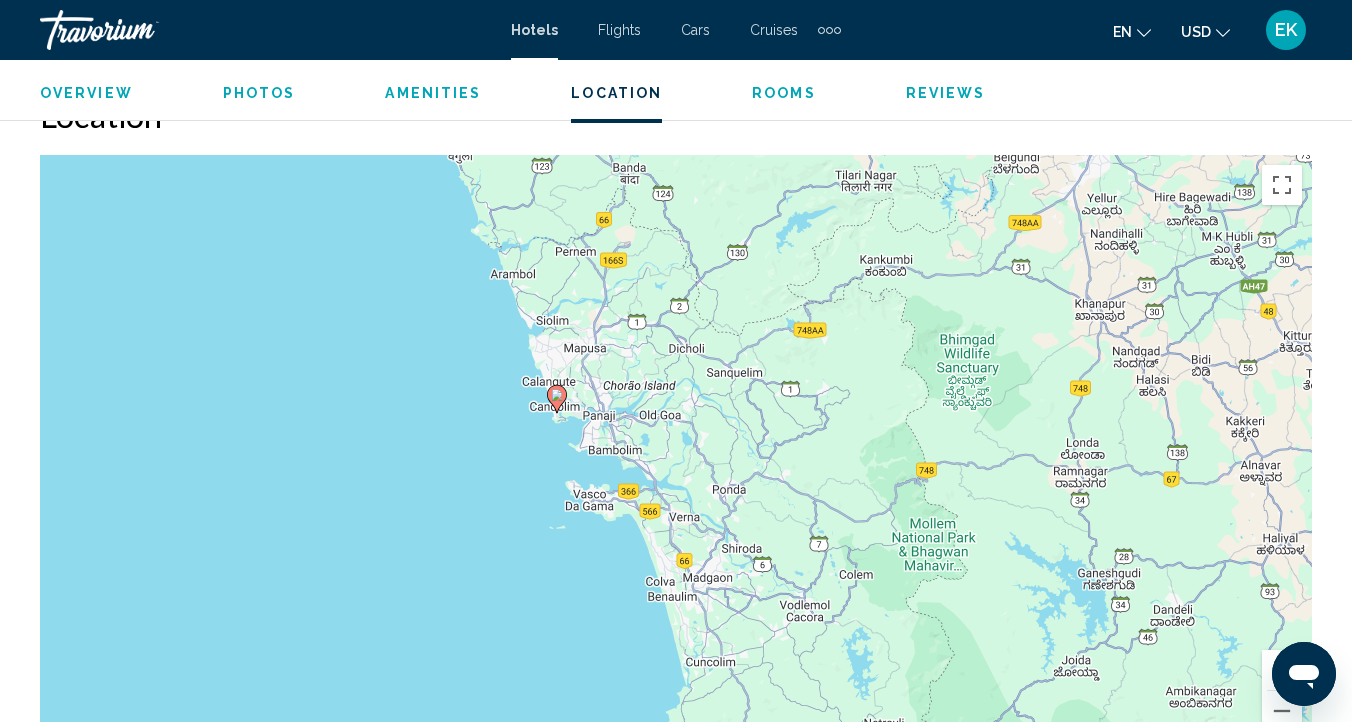 drag, startPoint x: 1070, startPoint y: 423, endPoint x: 970, endPoint y: 396, distance: 103.58089 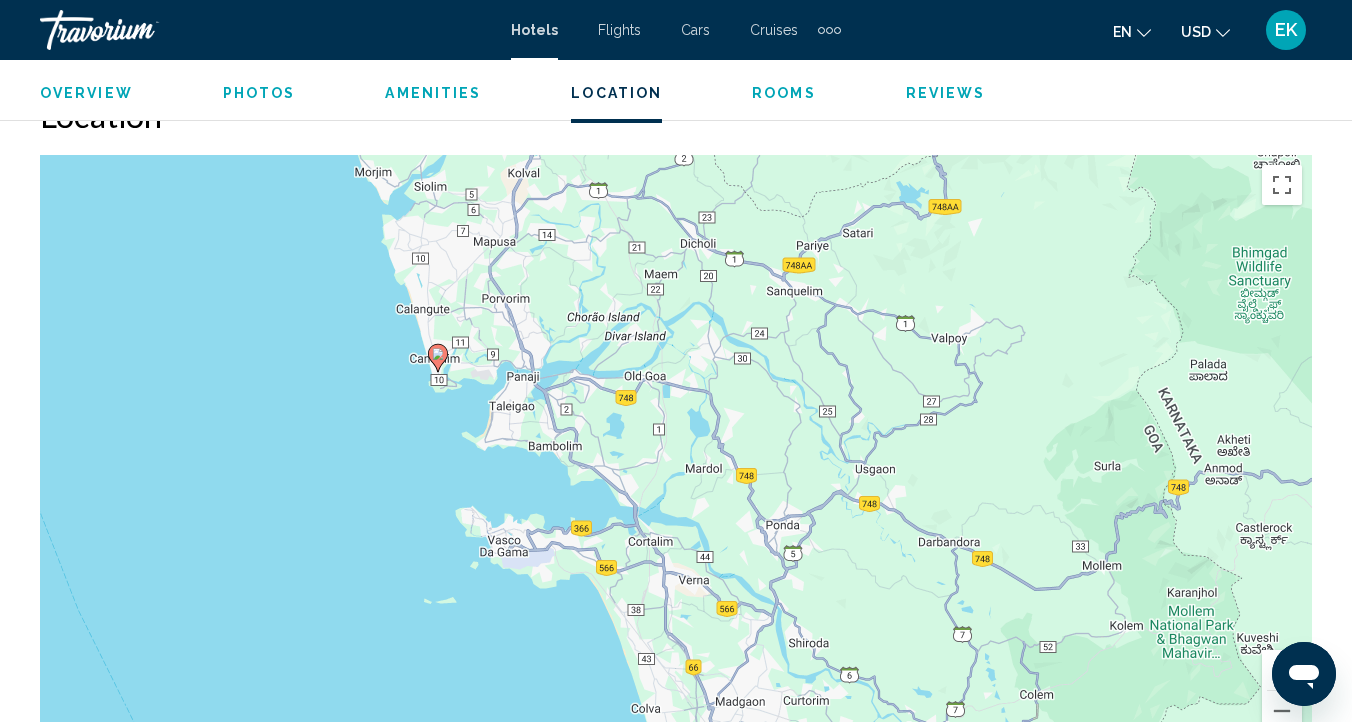 click at bounding box center (1282, 670) 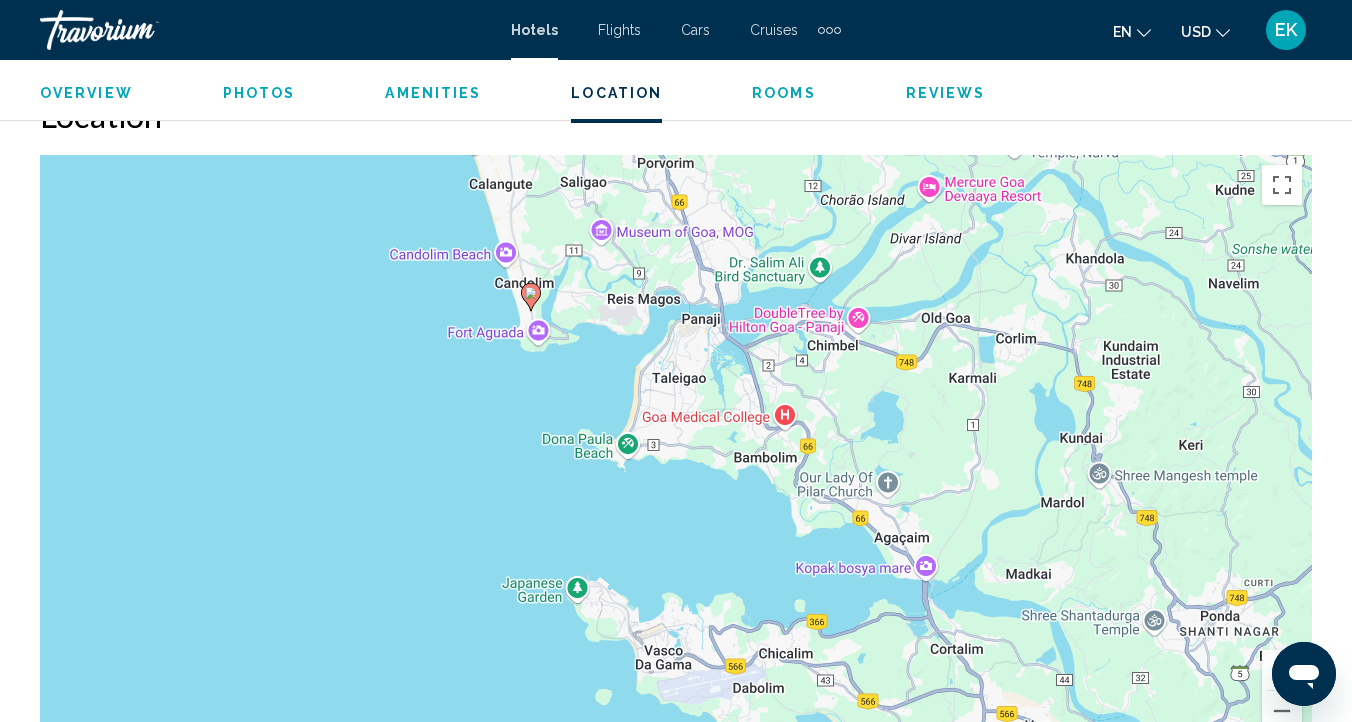 drag, startPoint x: 565, startPoint y: 396, endPoint x: 900, endPoint y: 418, distance: 335.72162 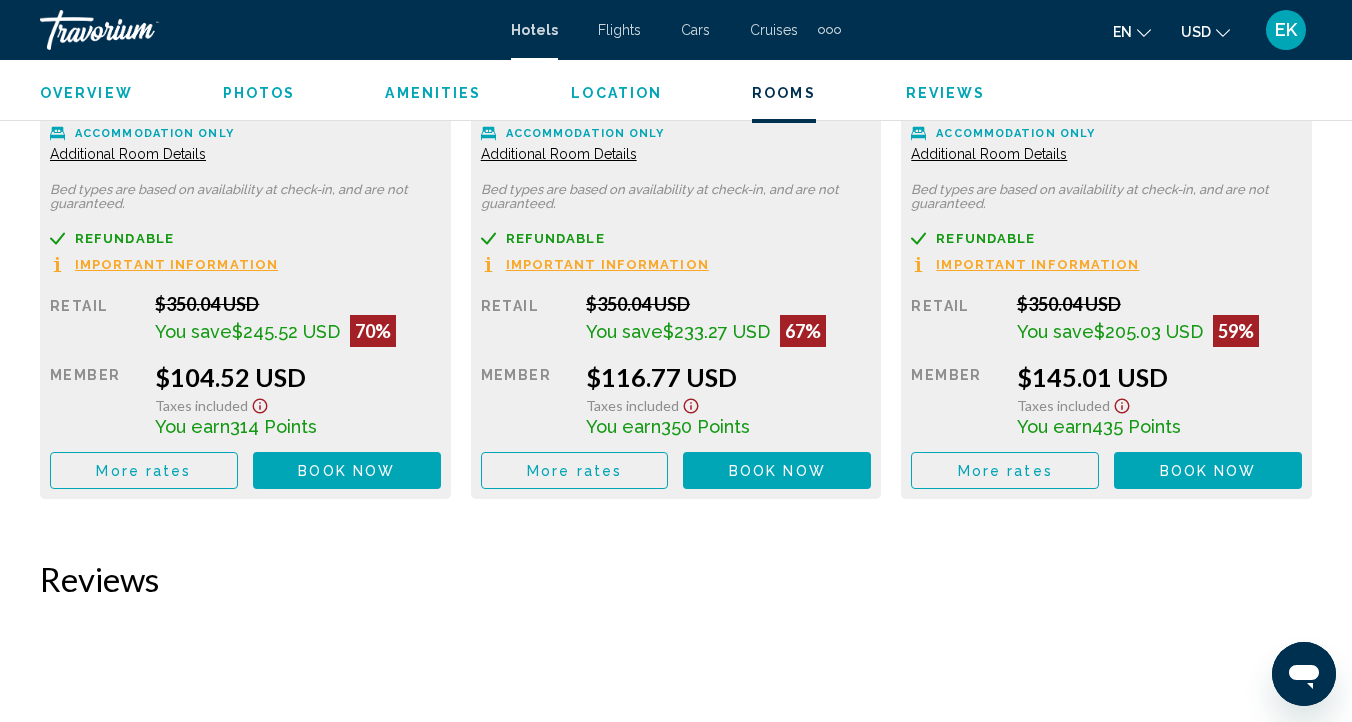 scroll, scrollTop: 3344, scrollLeft: 0, axis: vertical 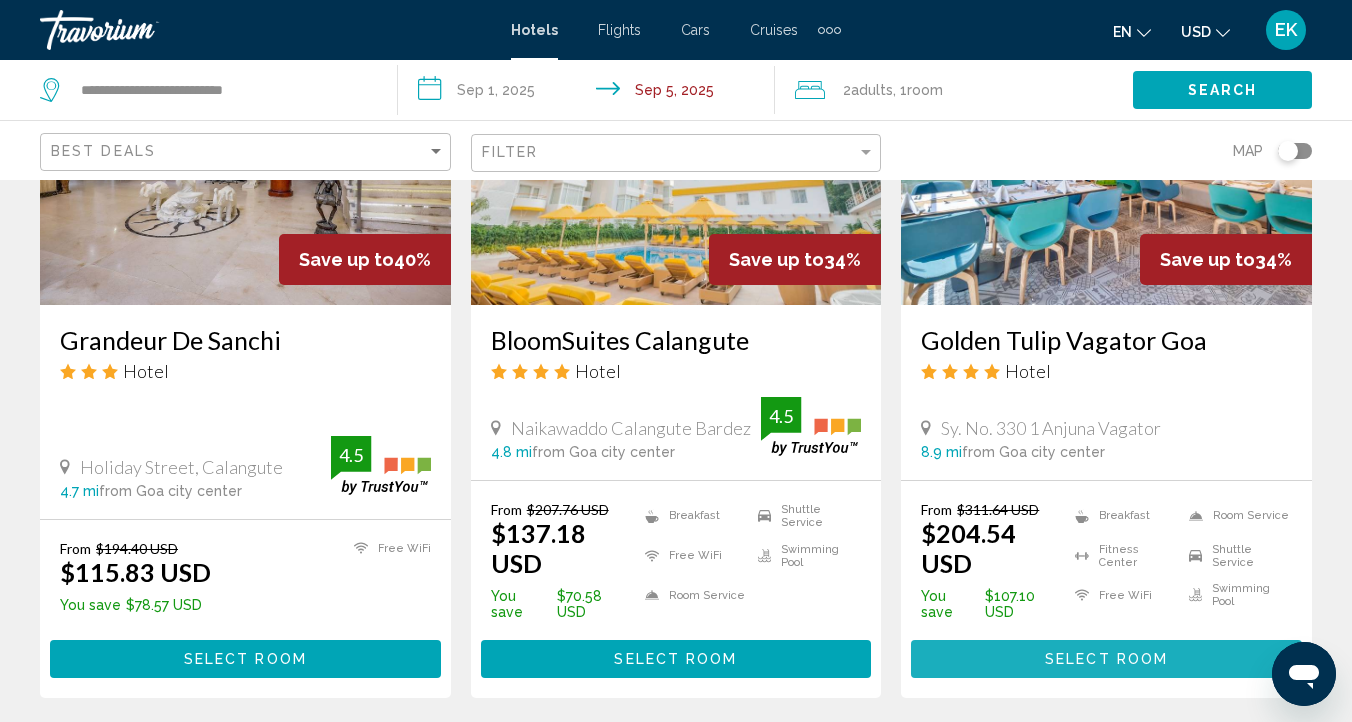 click on "Select Room" at bounding box center [1106, 658] 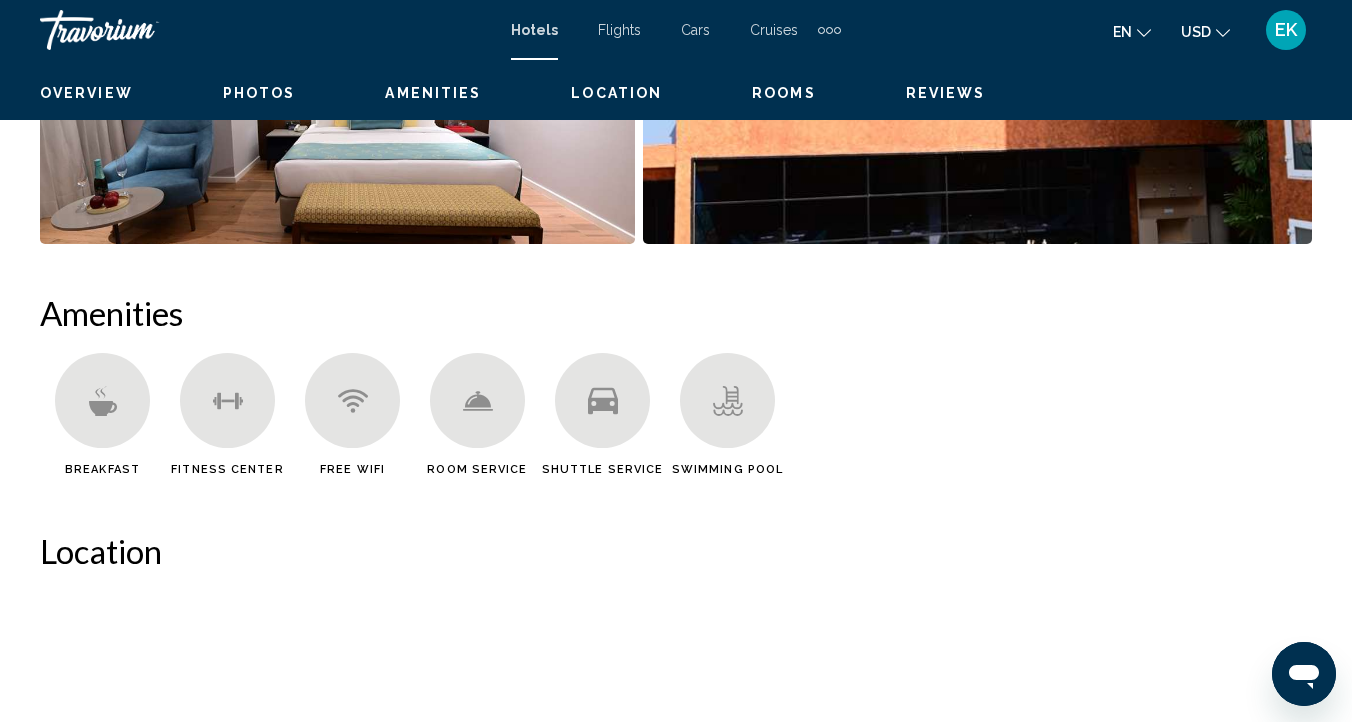 scroll, scrollTop: 174, scrollLeft: 0, axis: vertical 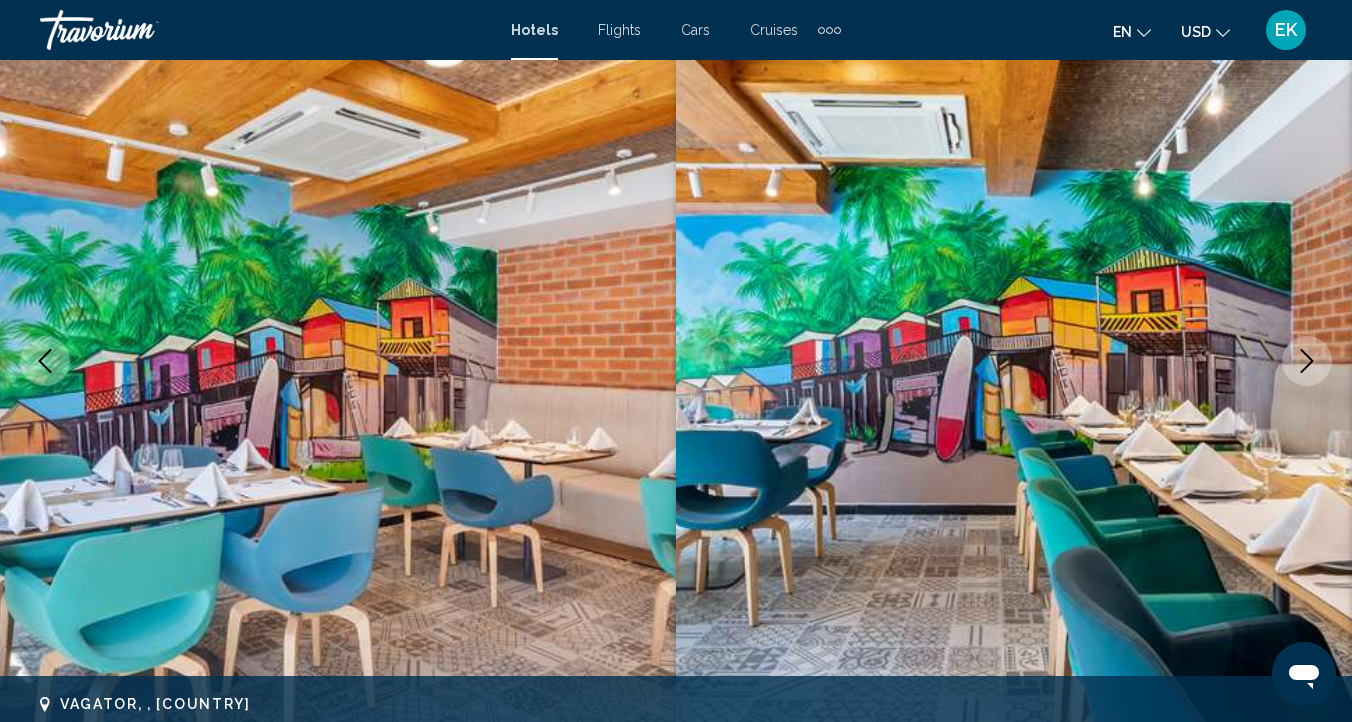click 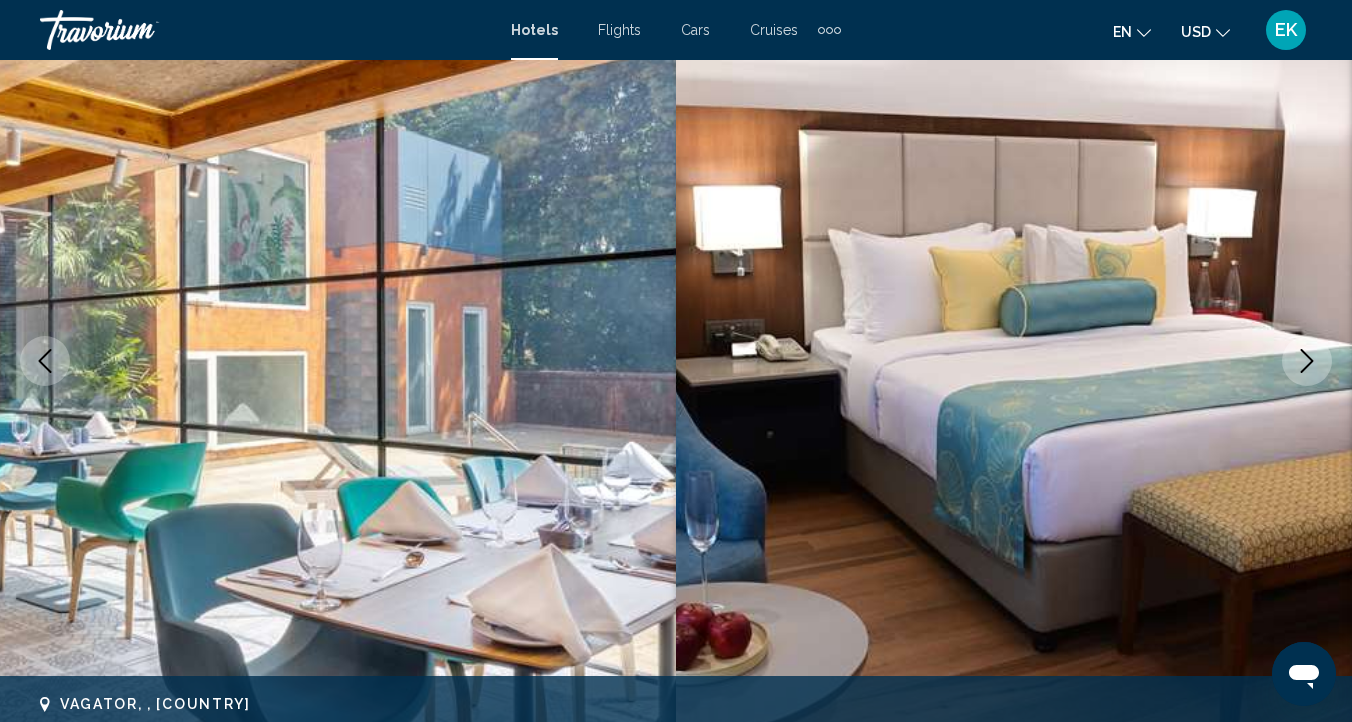 click 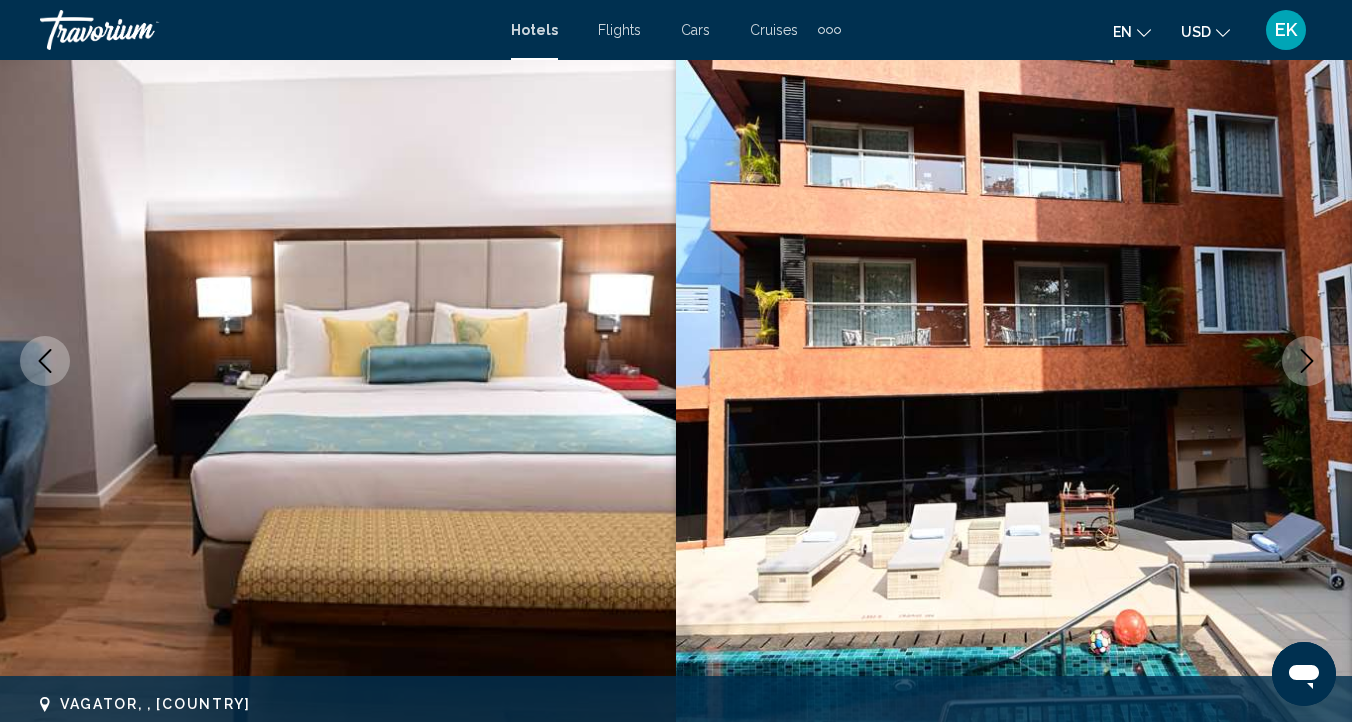 click 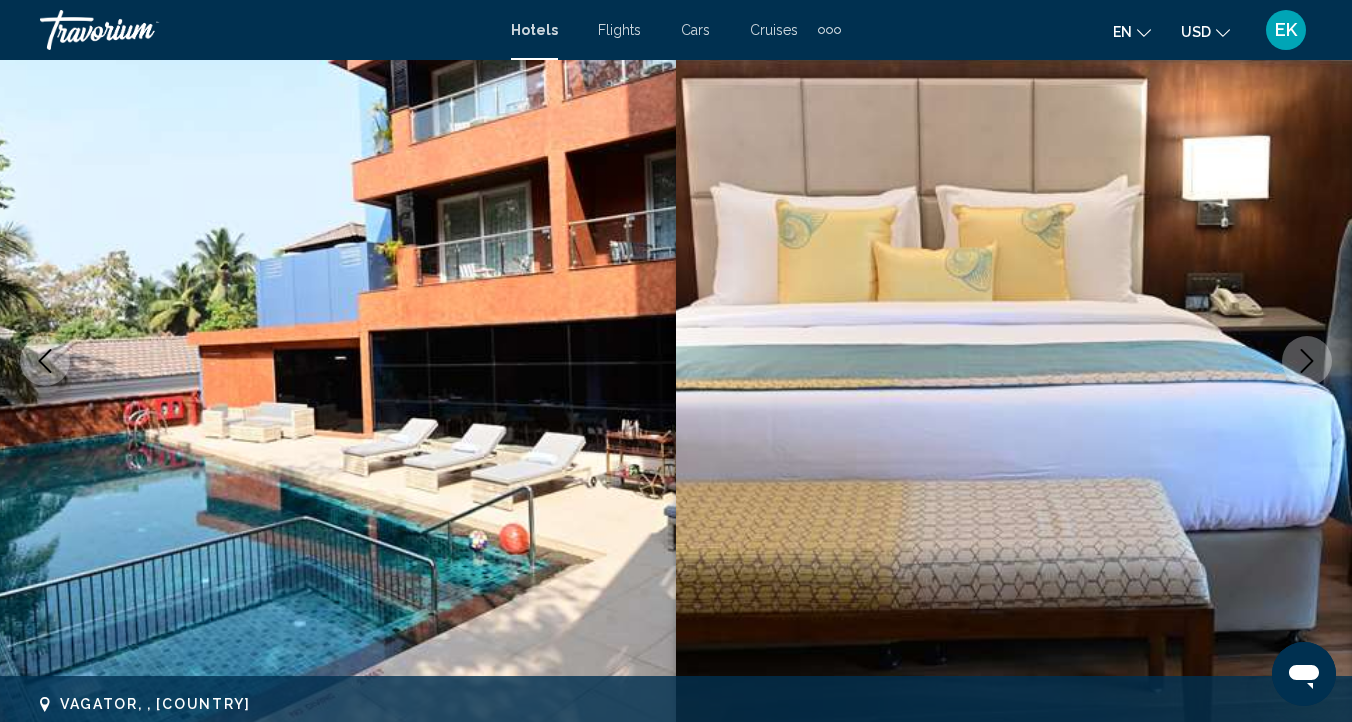 click 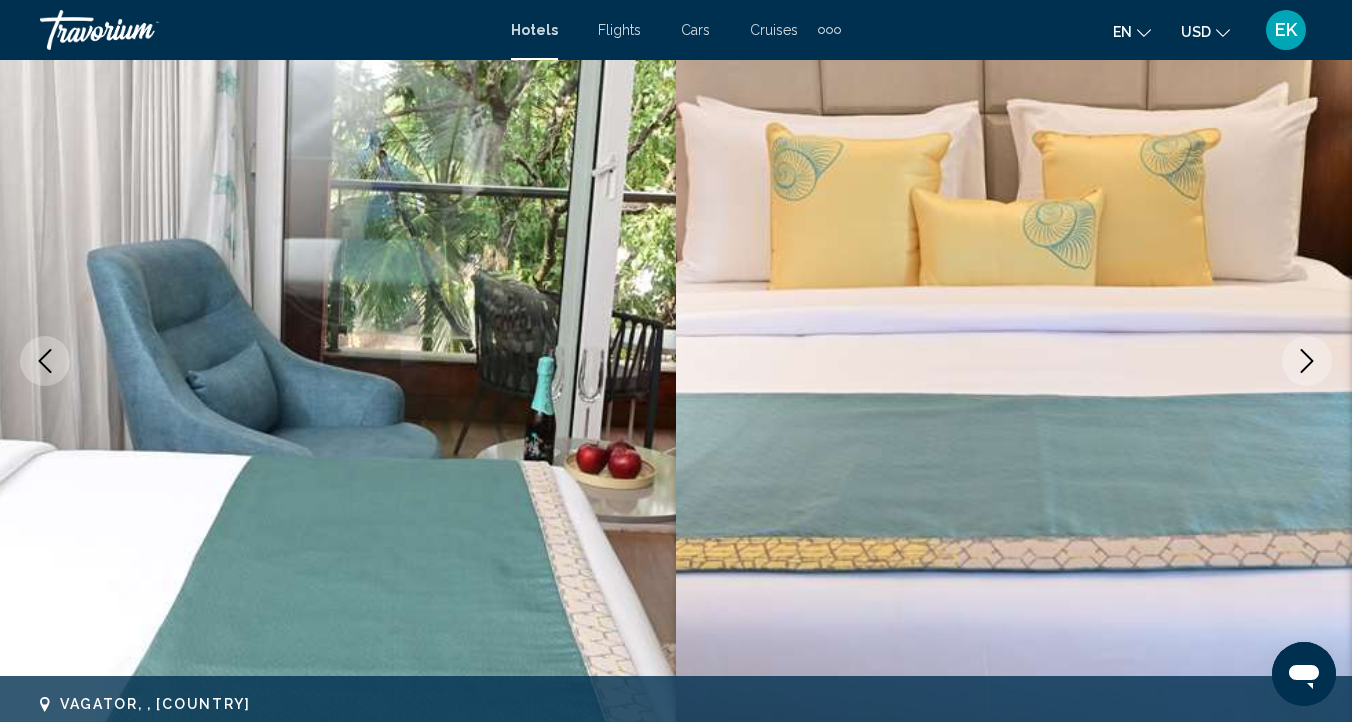 click 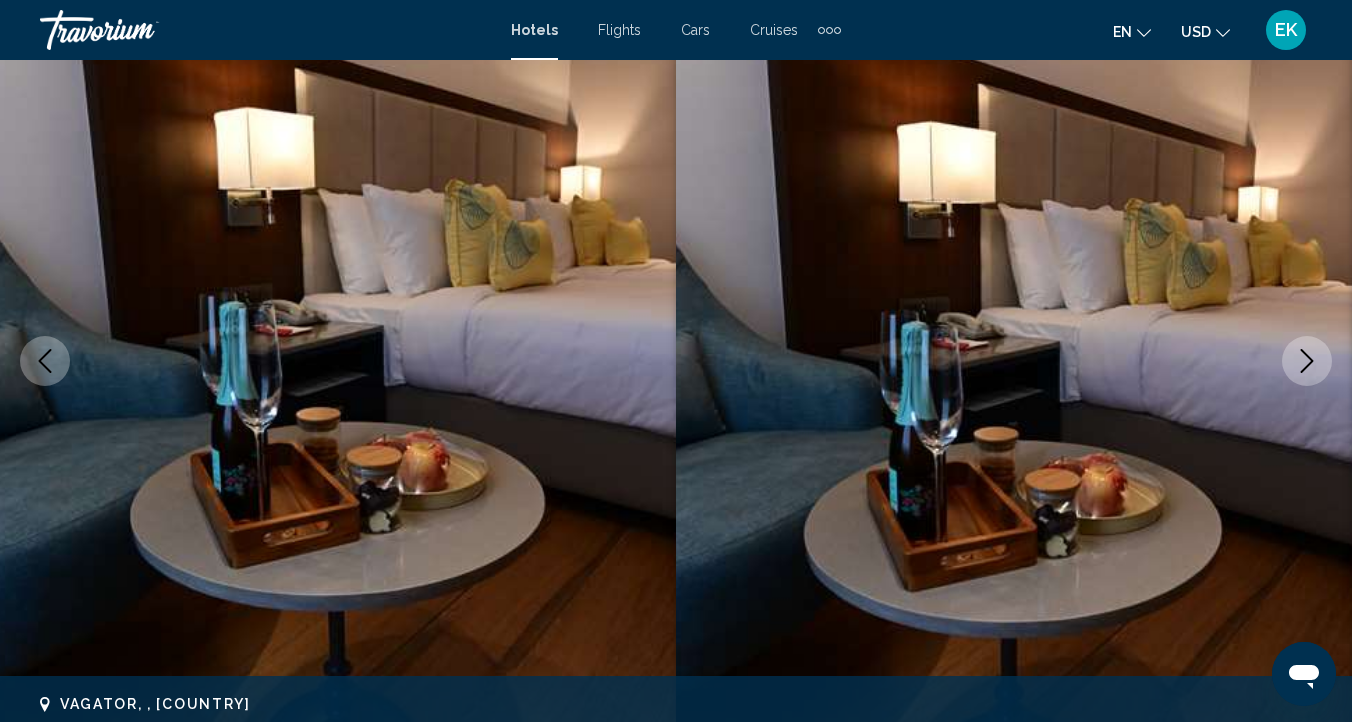 click 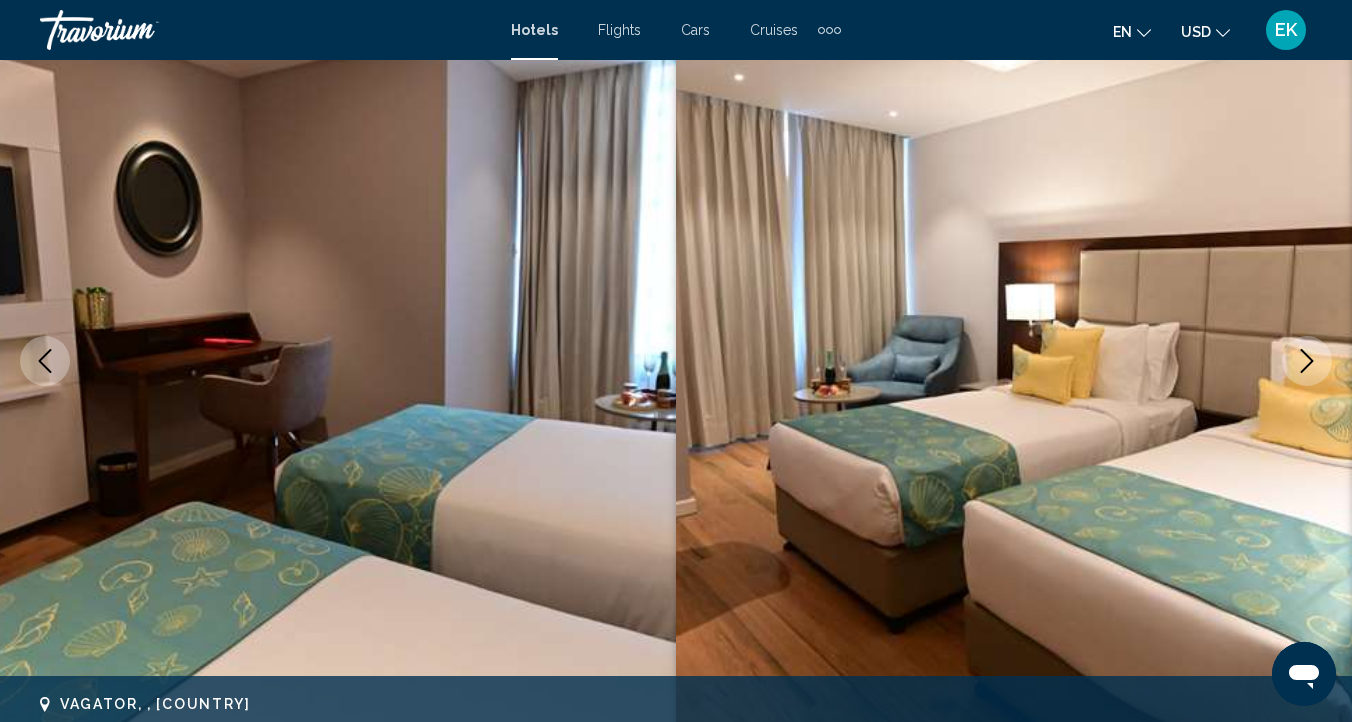 click 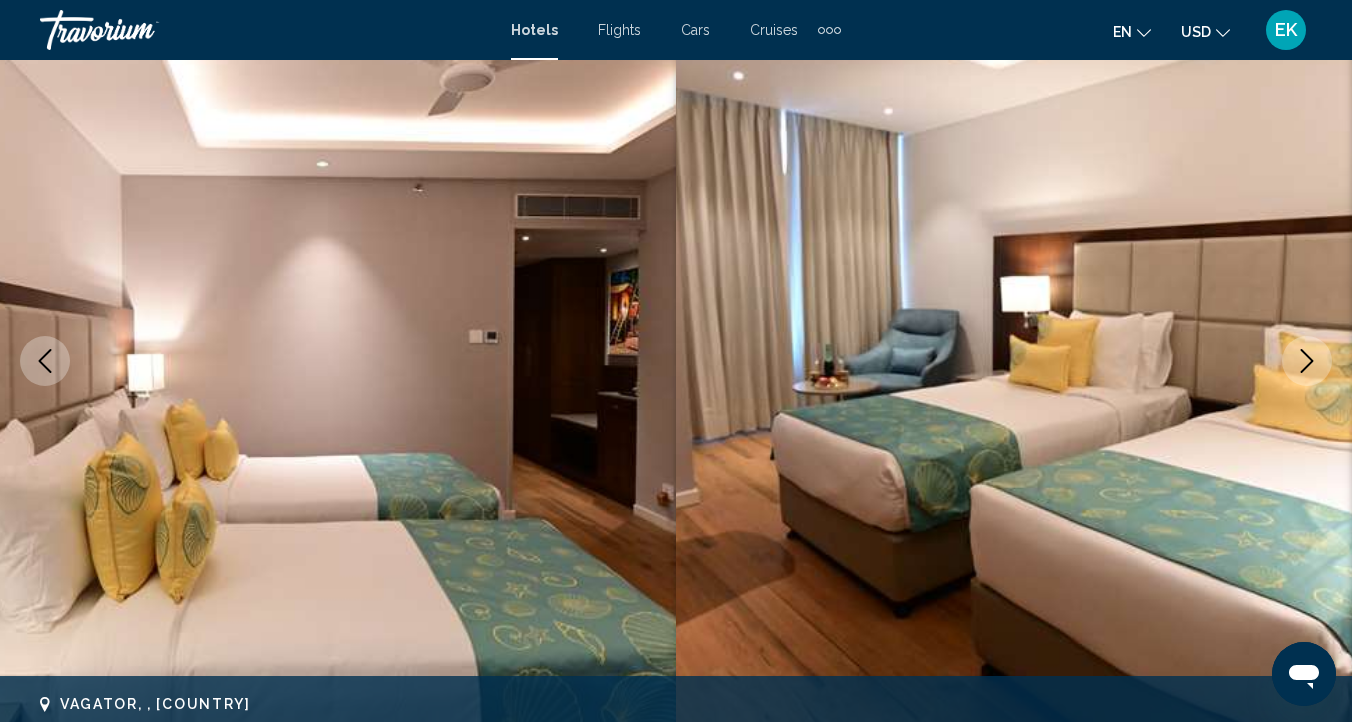 click 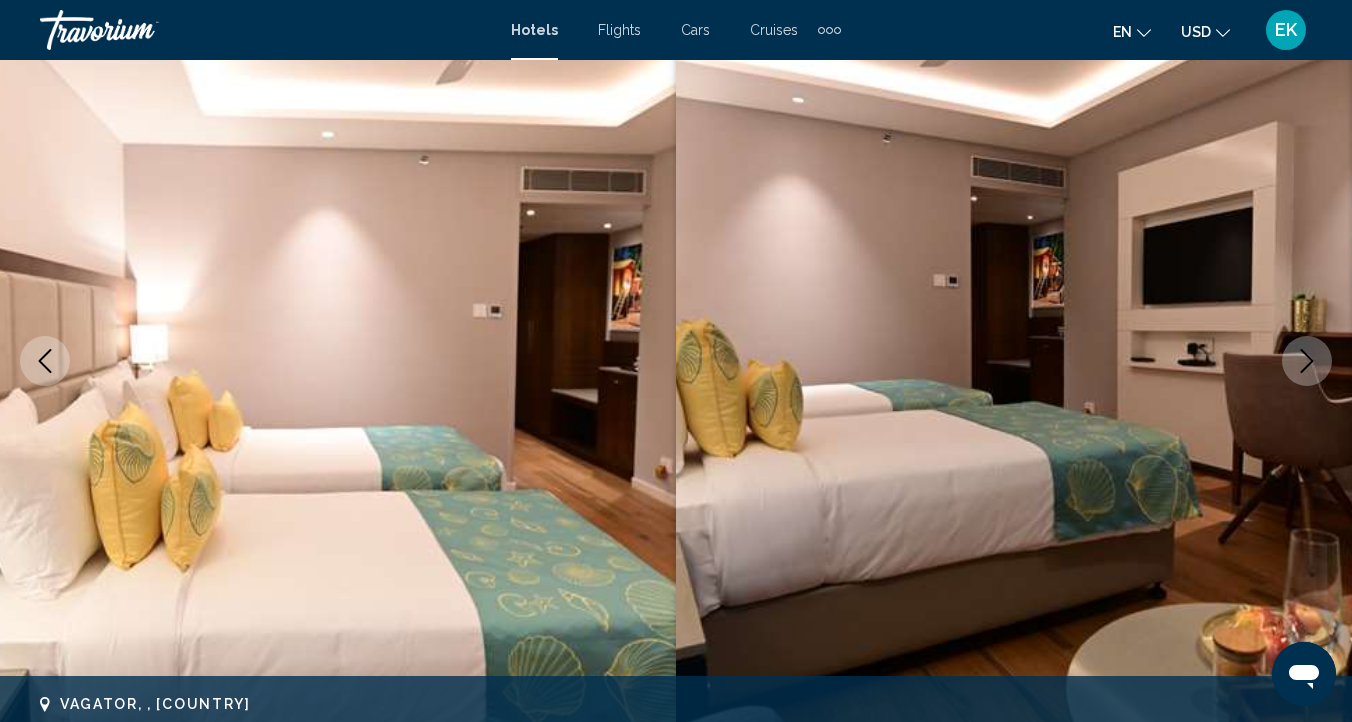 click 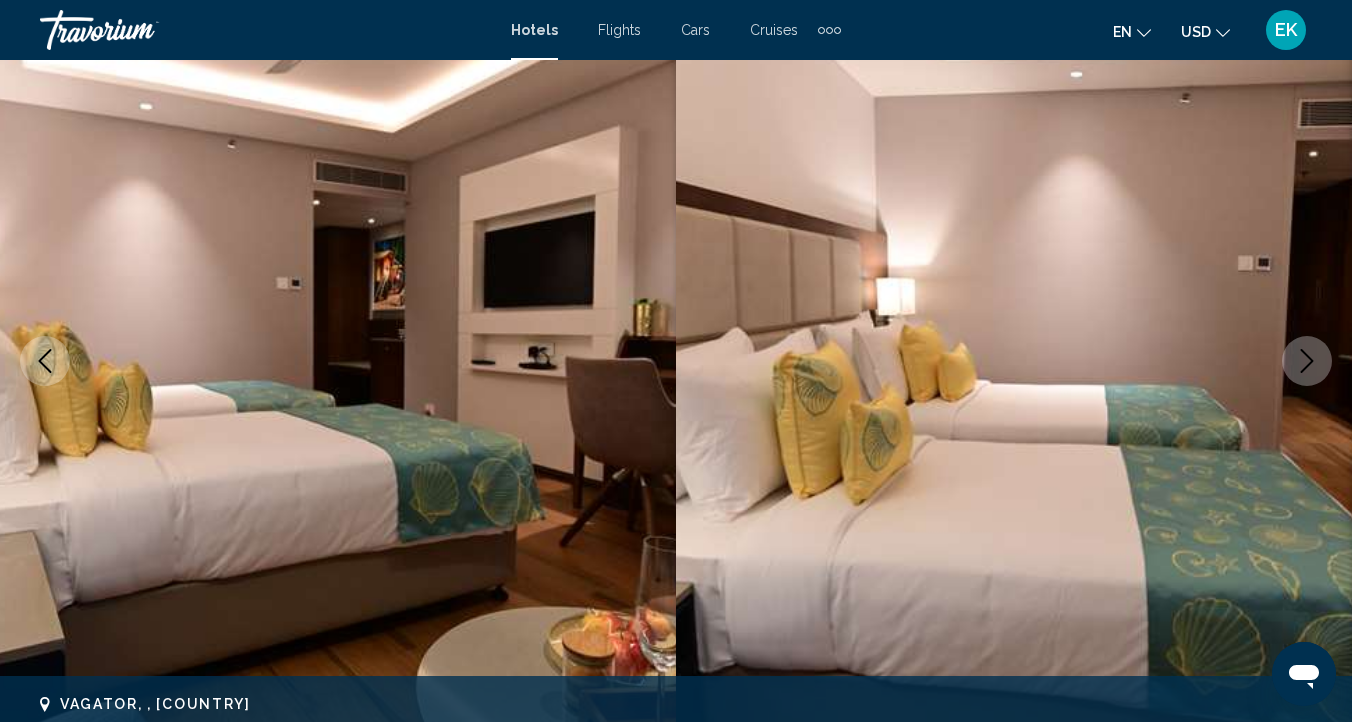 click 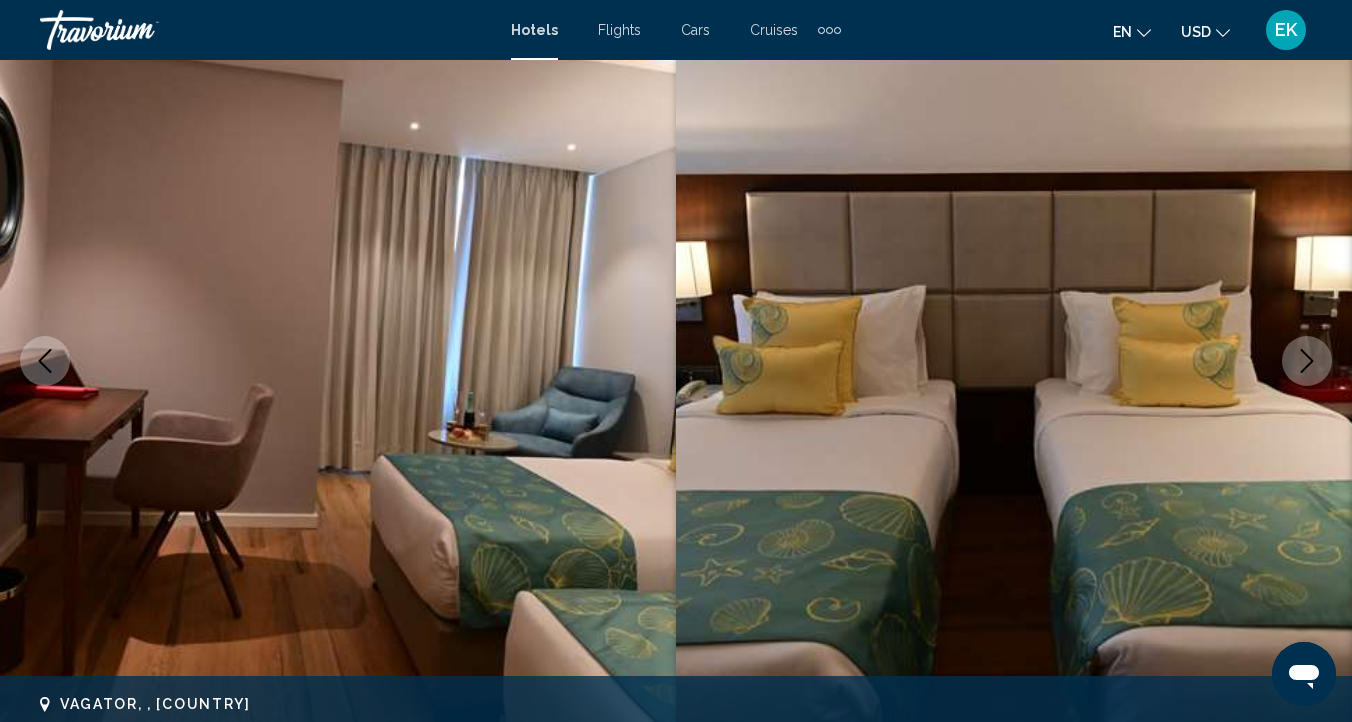 click 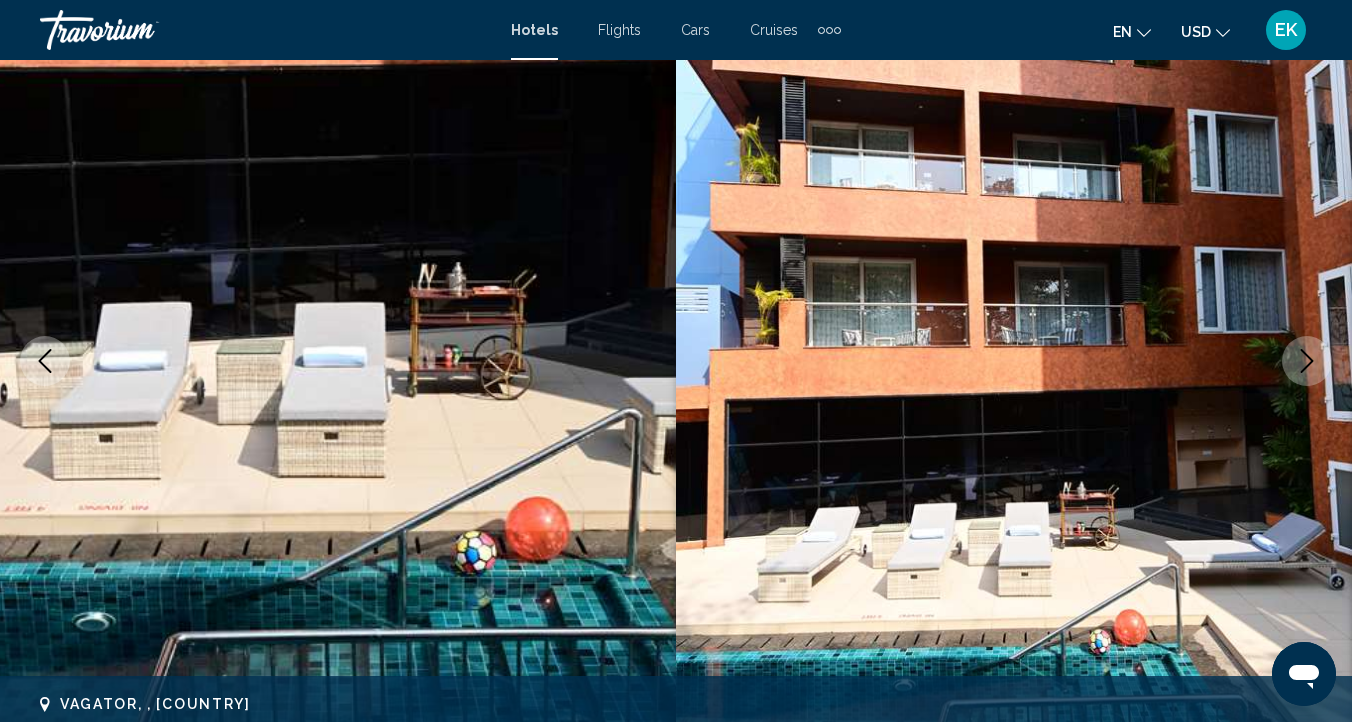 click 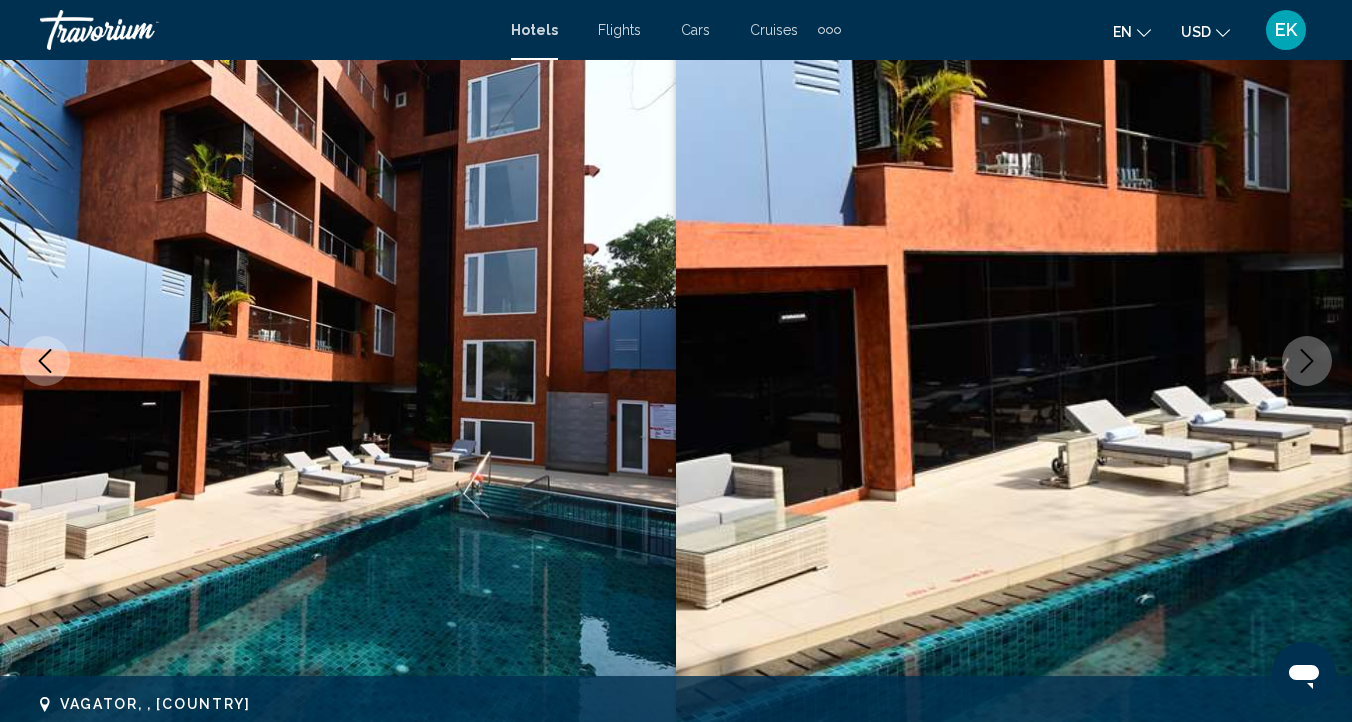 click 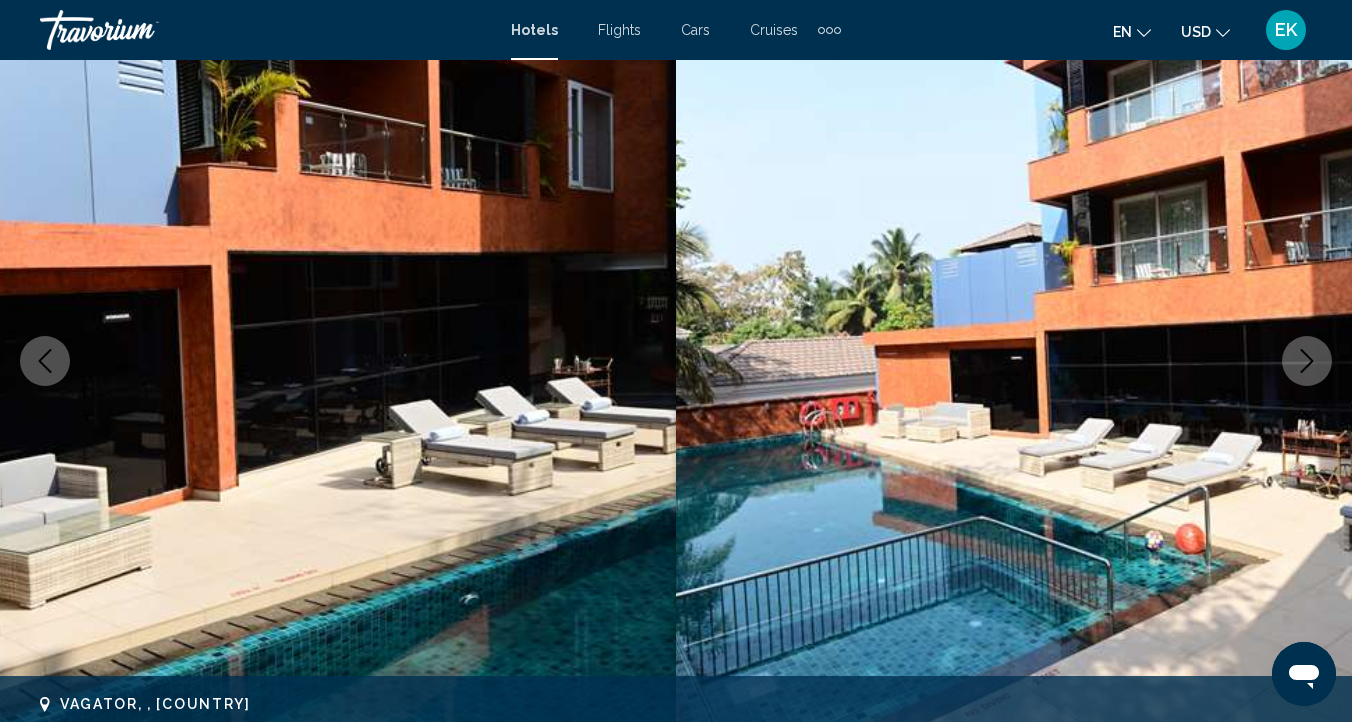 click 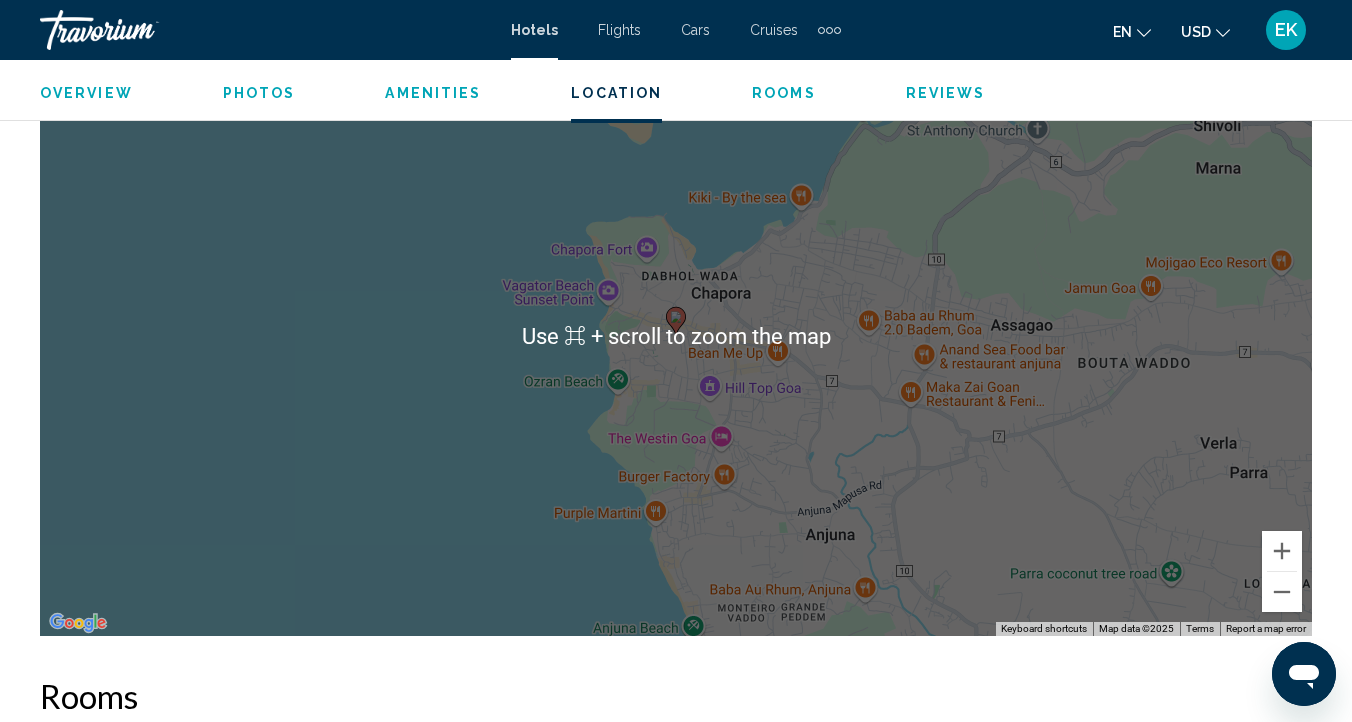 scroll, scrollTop: 2370, scrollLeft: 0, axis: vertical 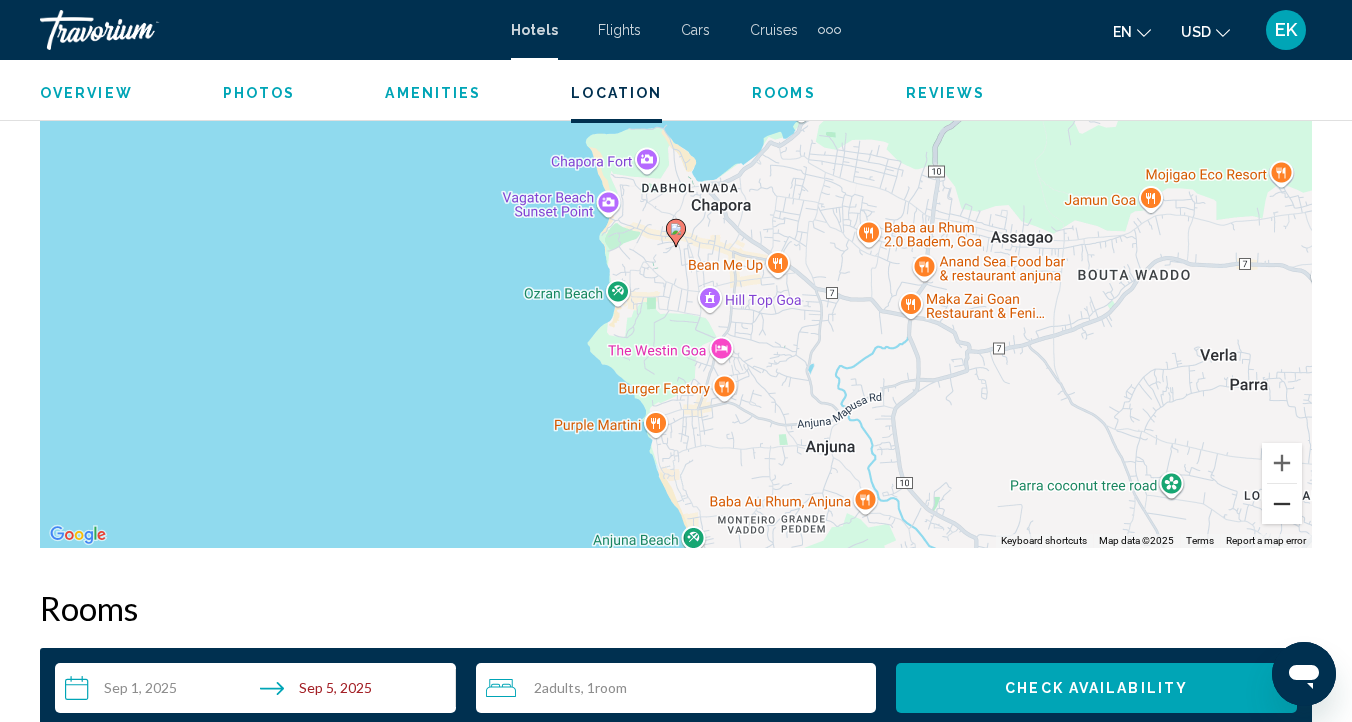 click at bounding box center [1282, 504] 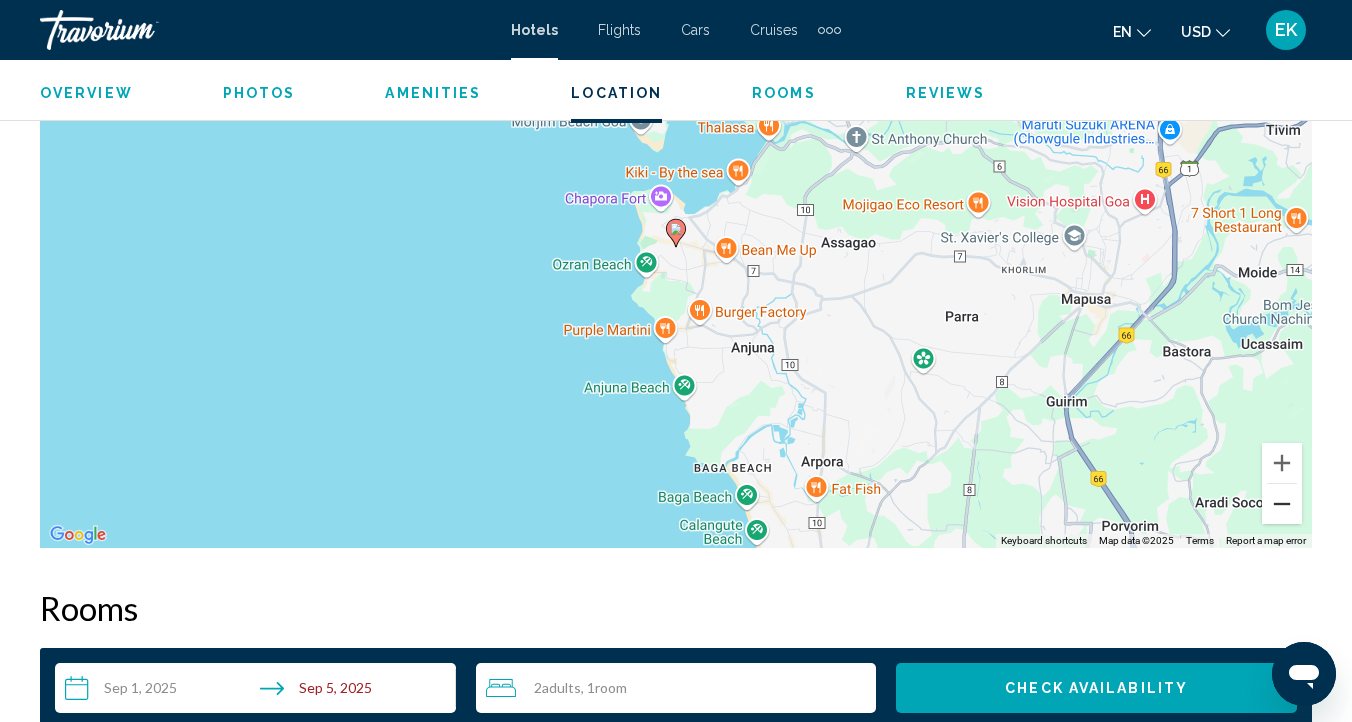 click at bounding box center (1282, 504) 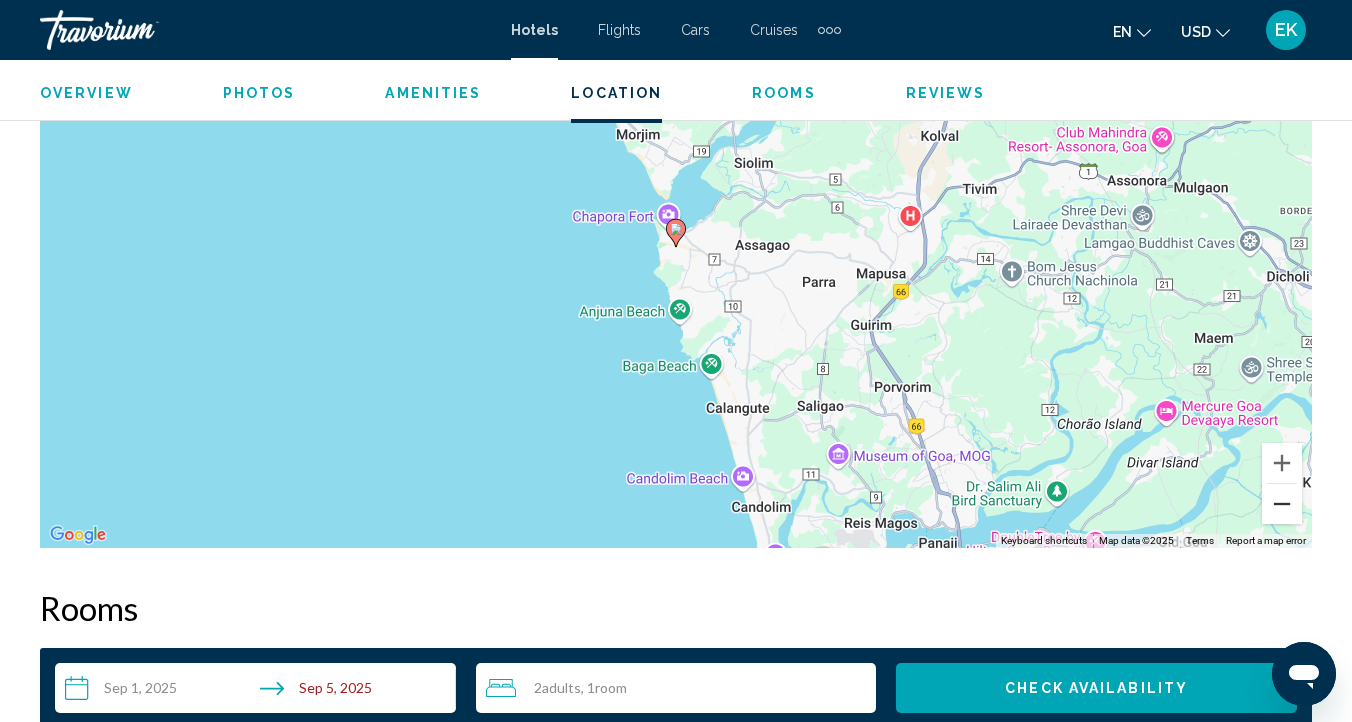 click at bounding box center (1282, 504) 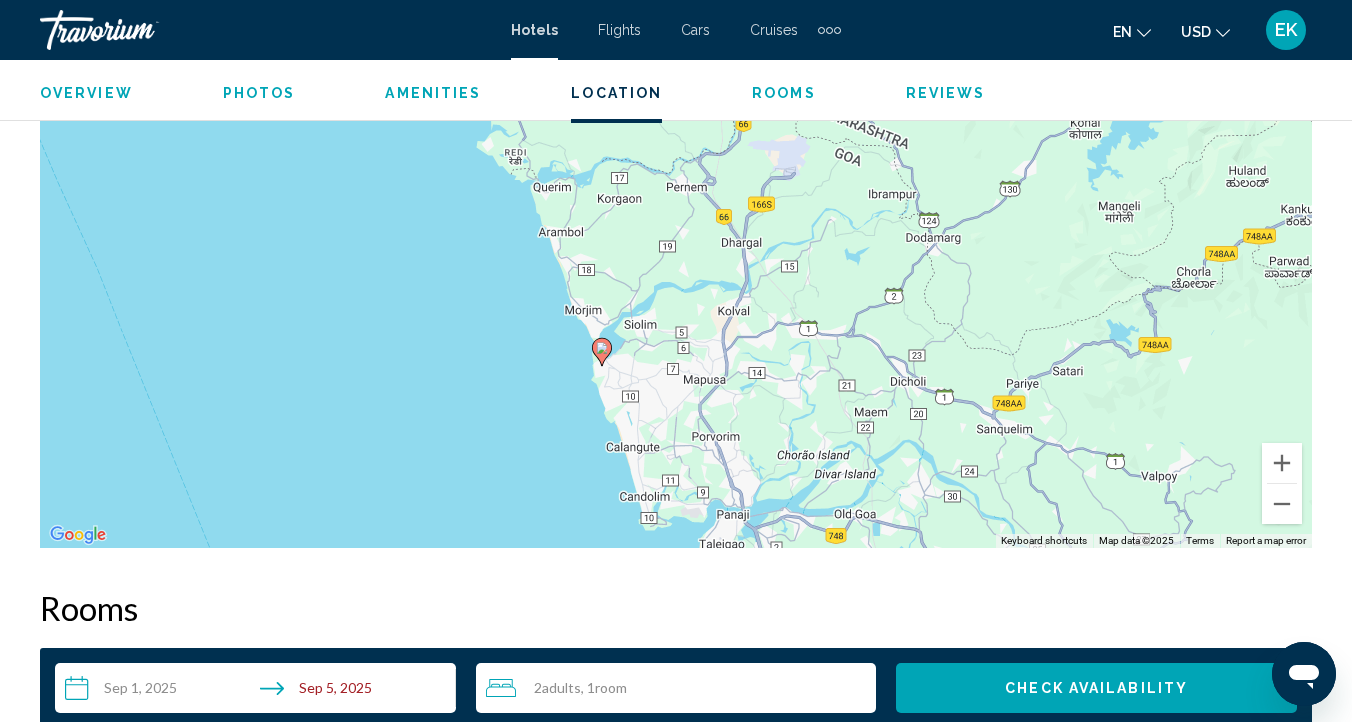 drag, startPoint x: 1115, startPoint y: 314, endPoint x: 1041, endPoint y: 436, distance: 142.68848 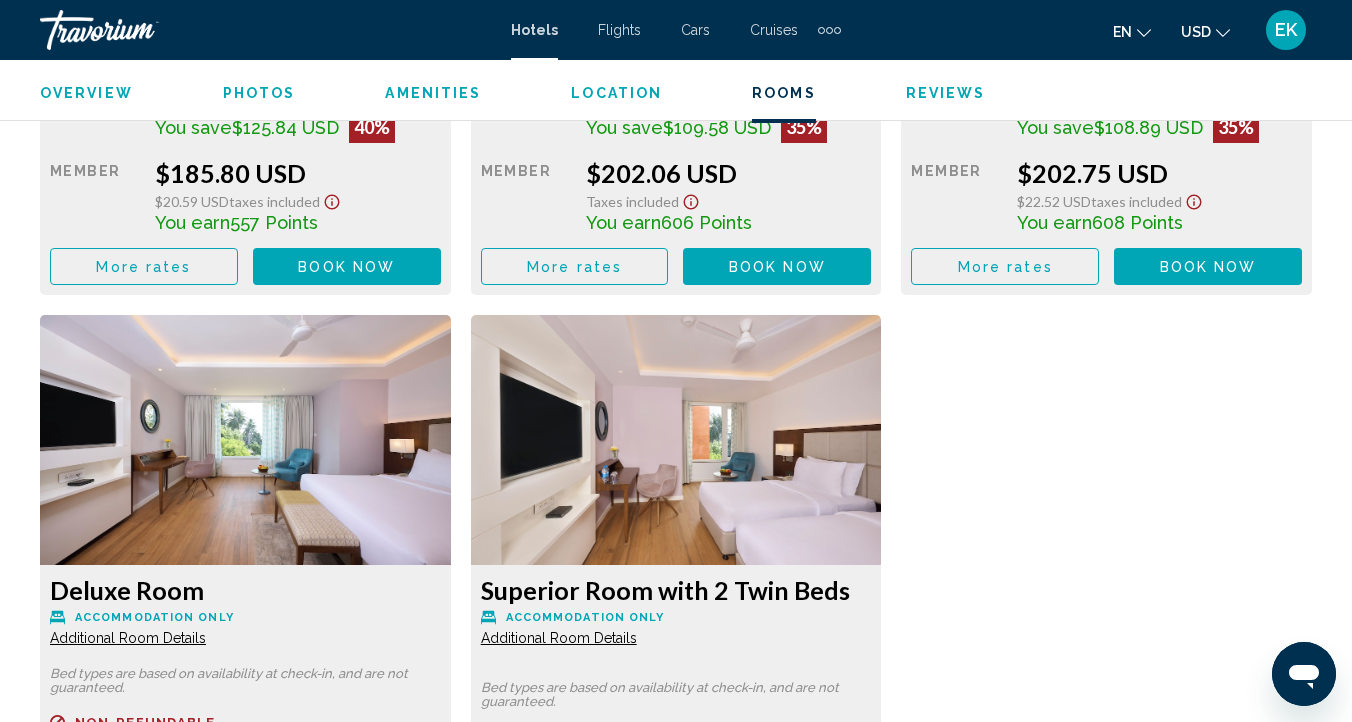 scroll, scrollTop: 3507, scrollLeft: 0, axis: vertical 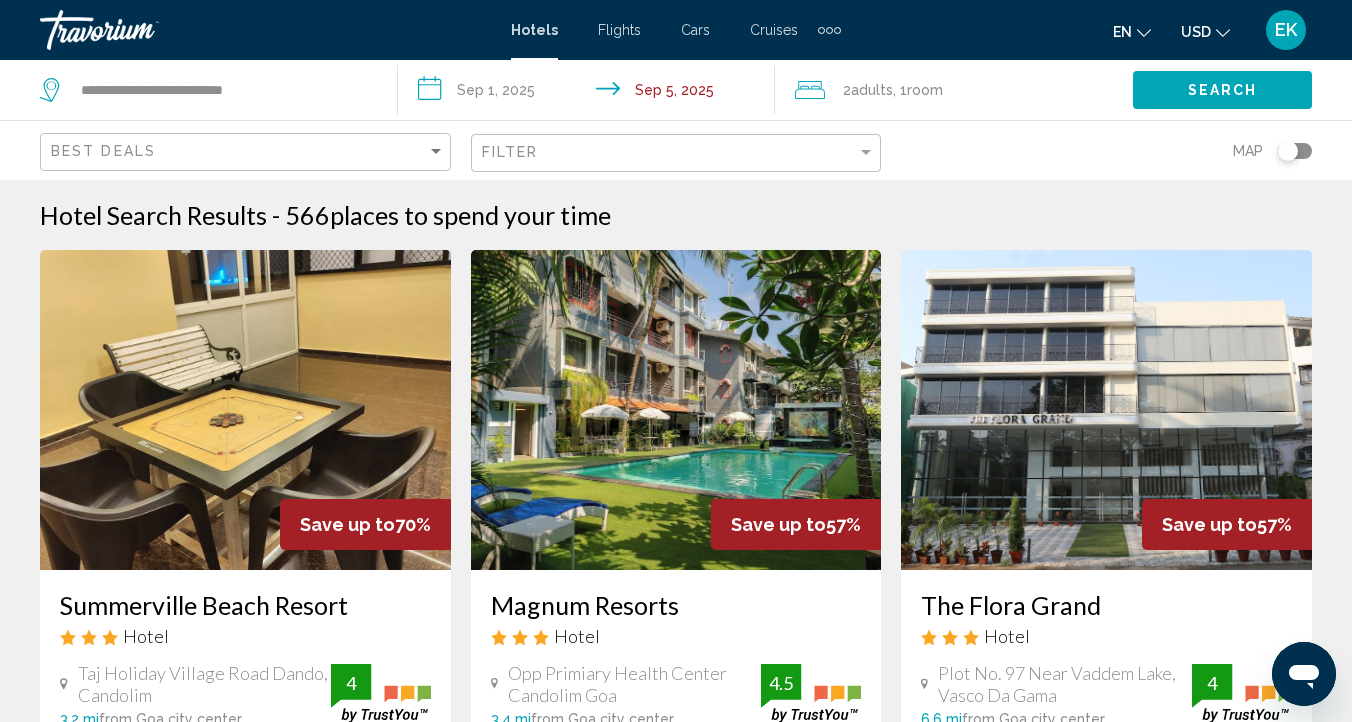 click on "Flights" at bounding box center [619, 30] 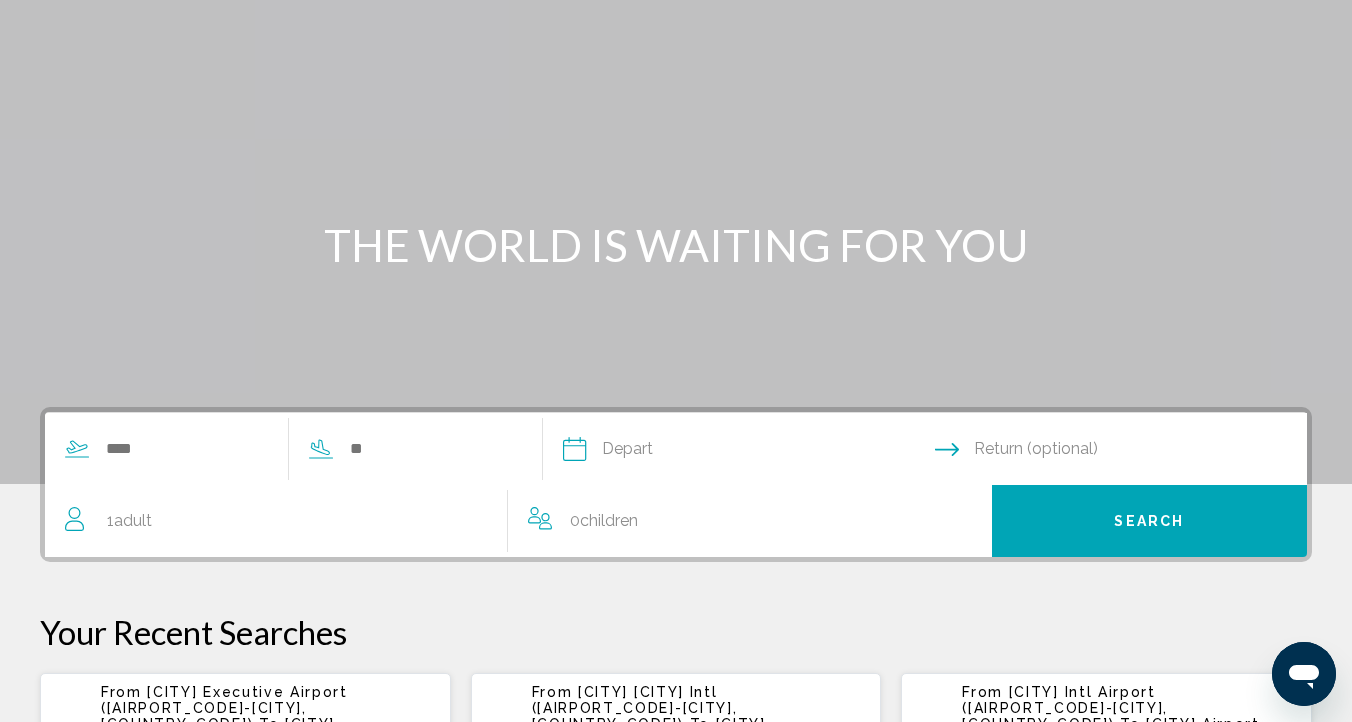 scroll, scrollTop: 119, scrollLeft: 0, axis: vertical 